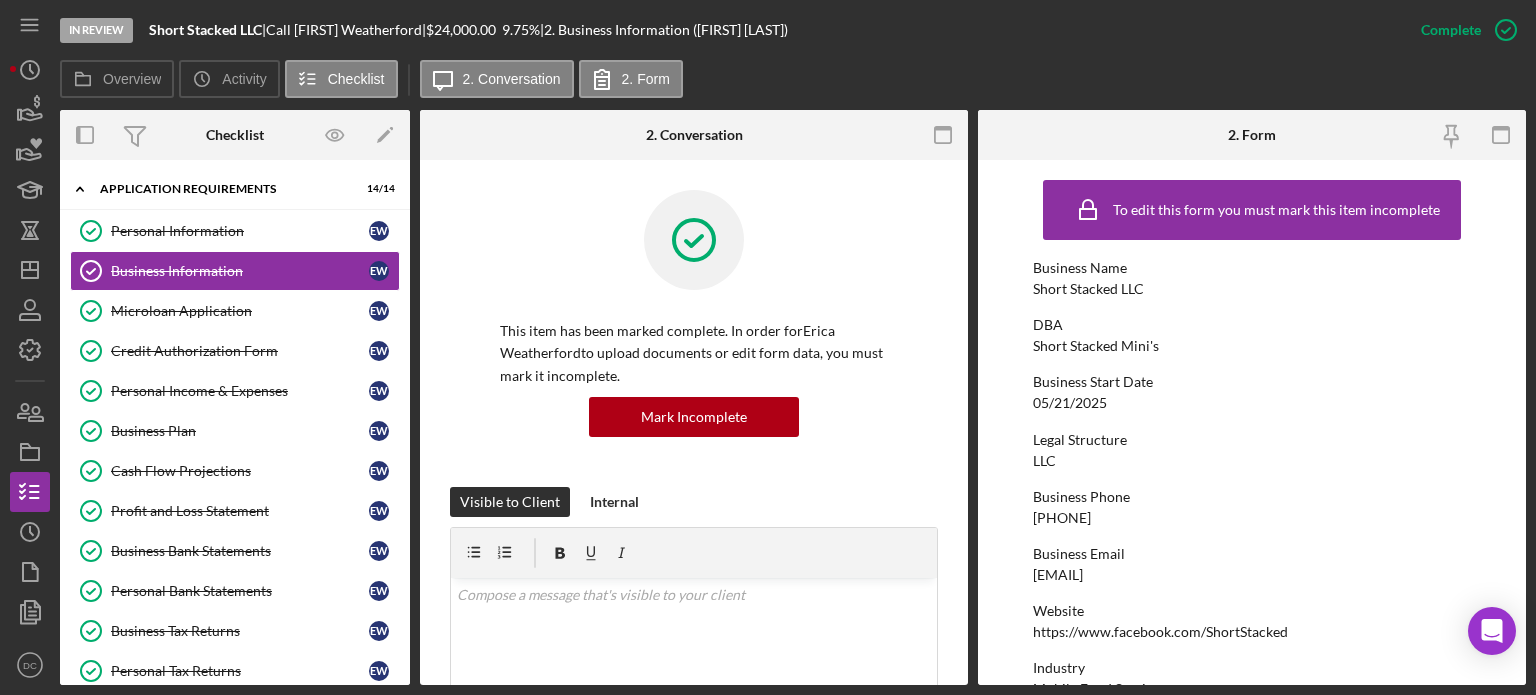 scroll, scrollTop: 0, scrollLeft: 0, axis: both 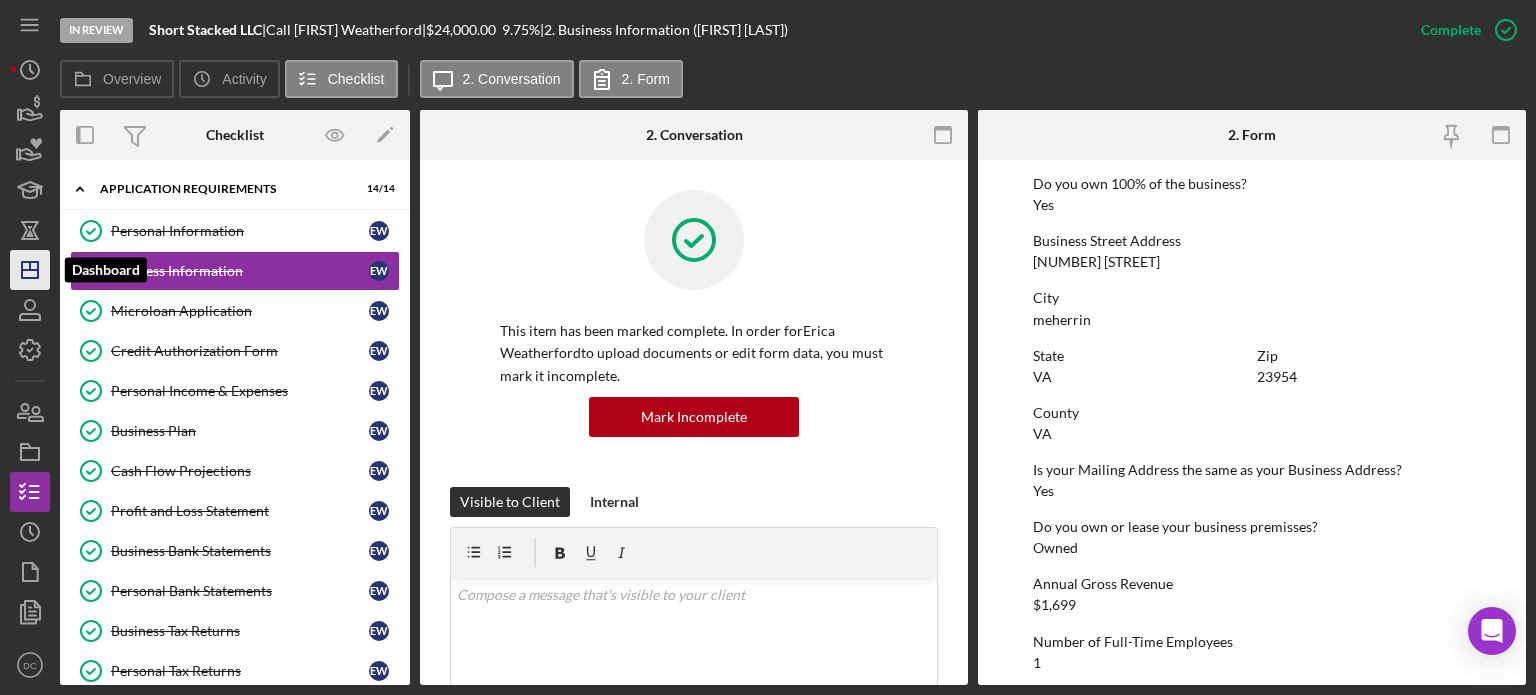 click on "Icon/Dashboard" 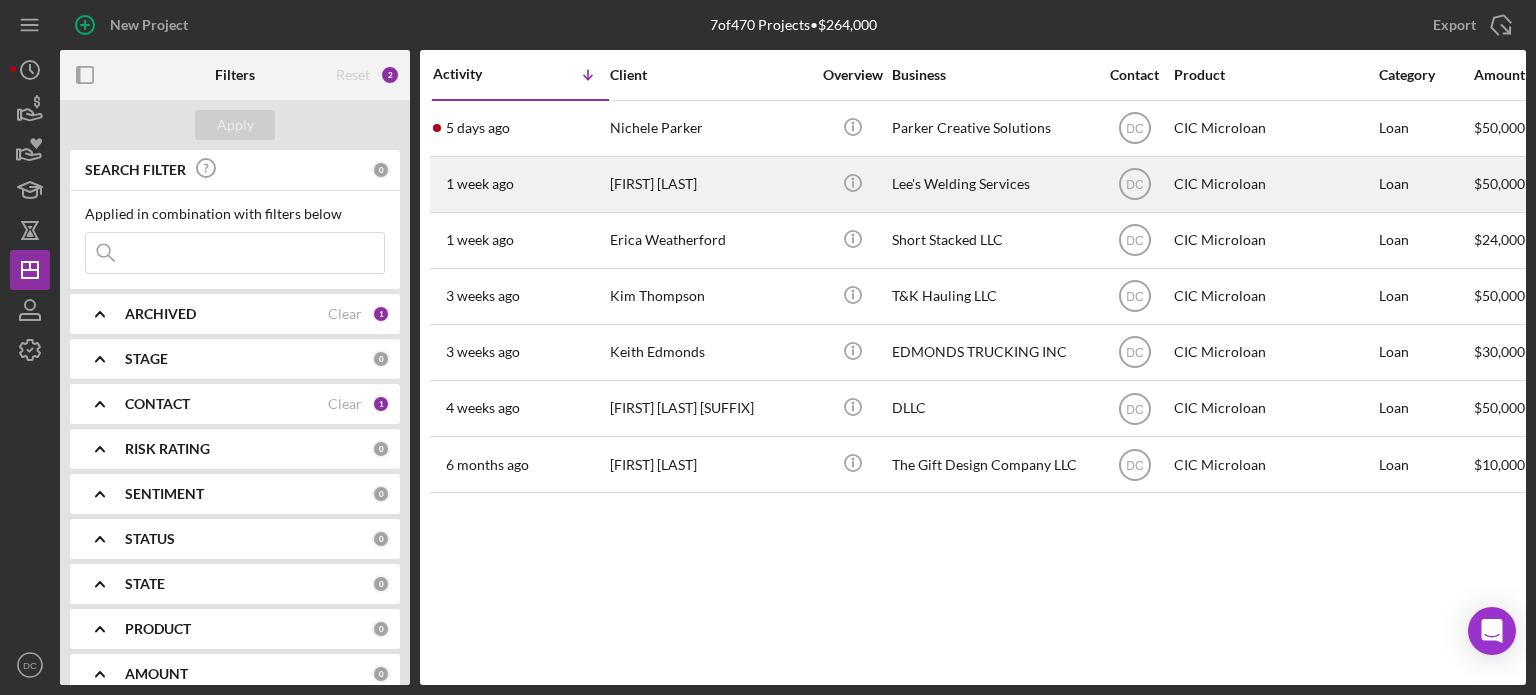 click on "[FIRST] [LAST]" at bounding box center [710, 184] 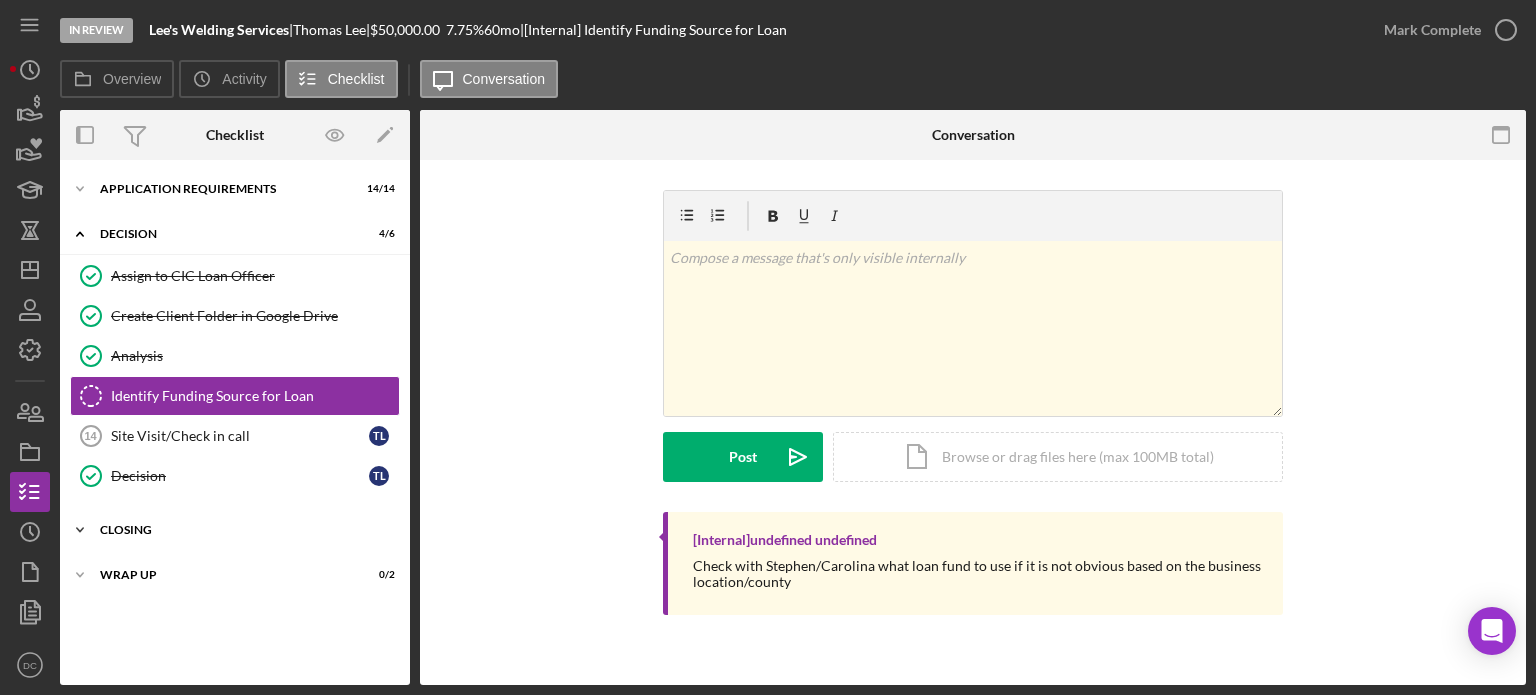 click on "Icon/Expander CLOSING 7 / 11" at bounding box center (235, 530) 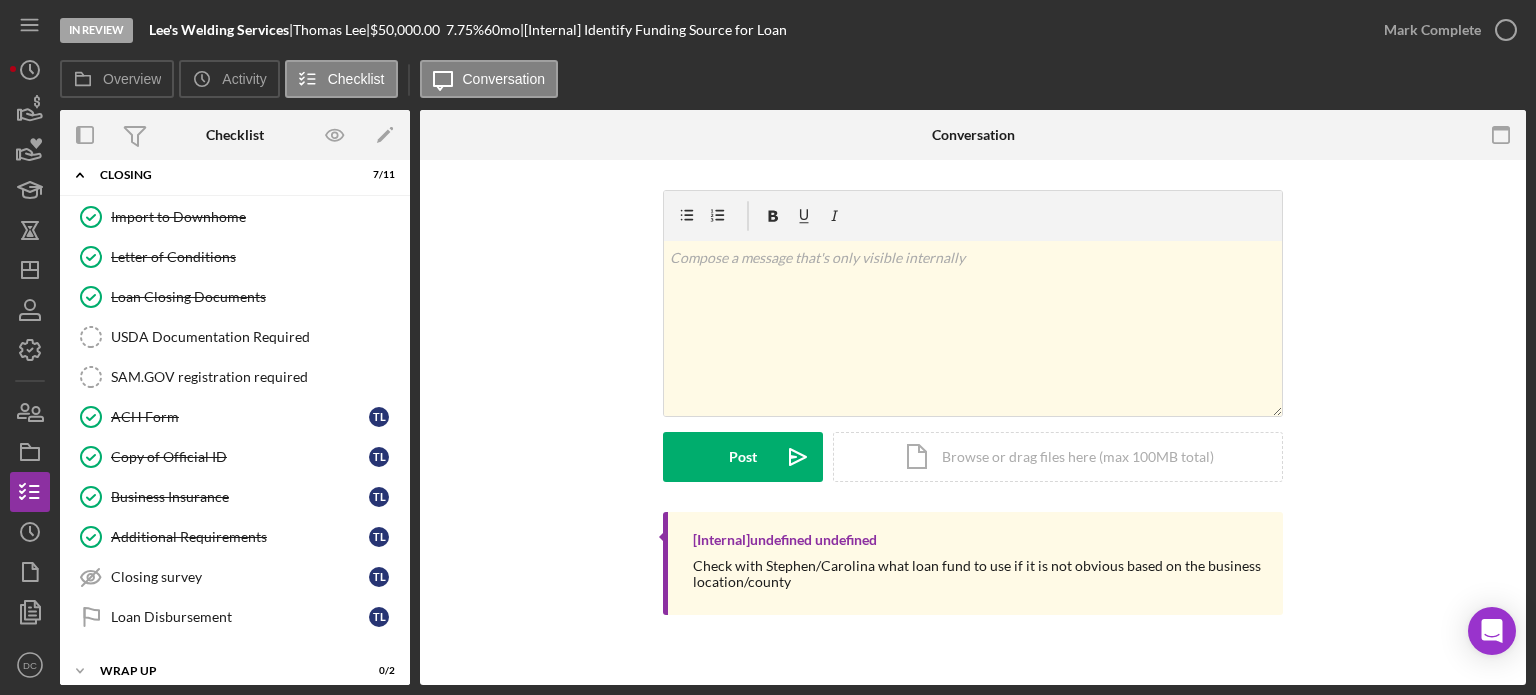 scroll, scrollTop: 364, scrollLeft: 0, axis: vertical 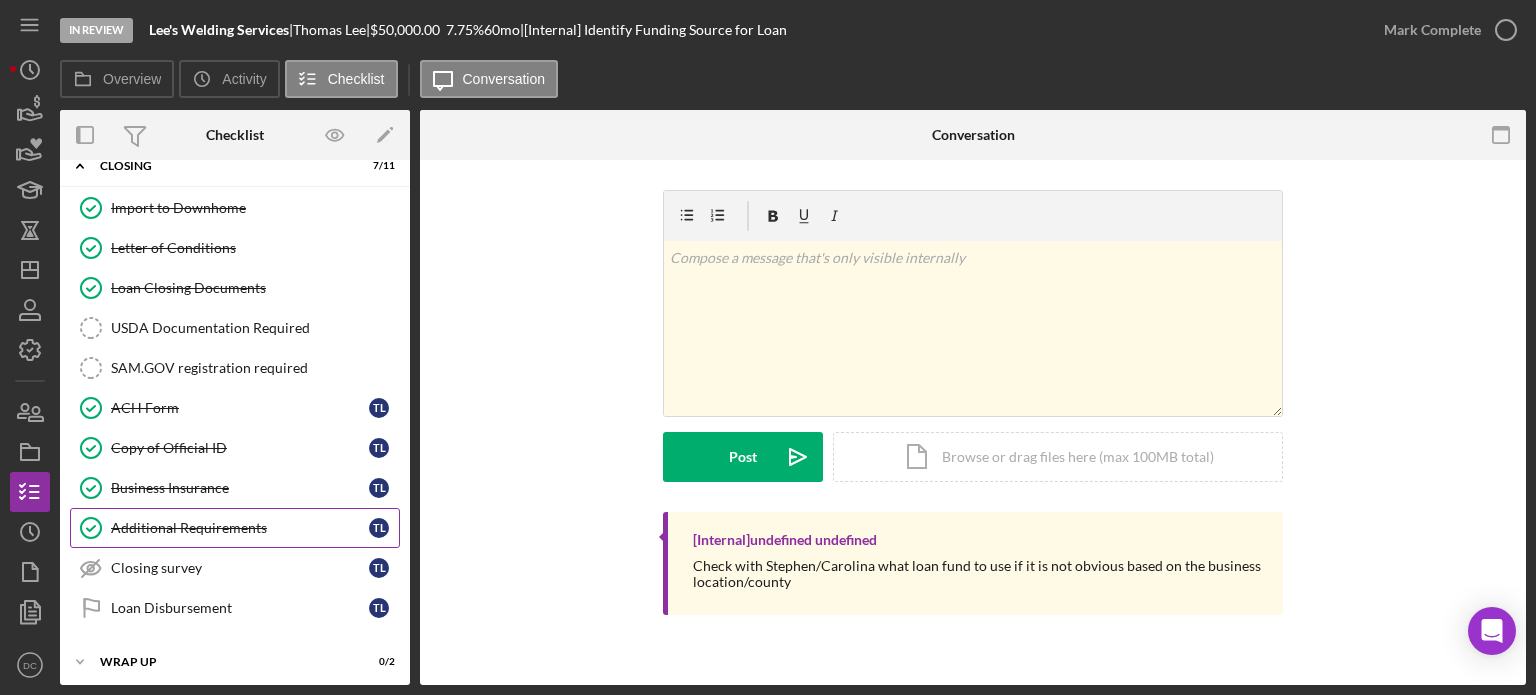 click on "Additional Requirements  Additional Requirements  T L" at bounding box center [235, 528] 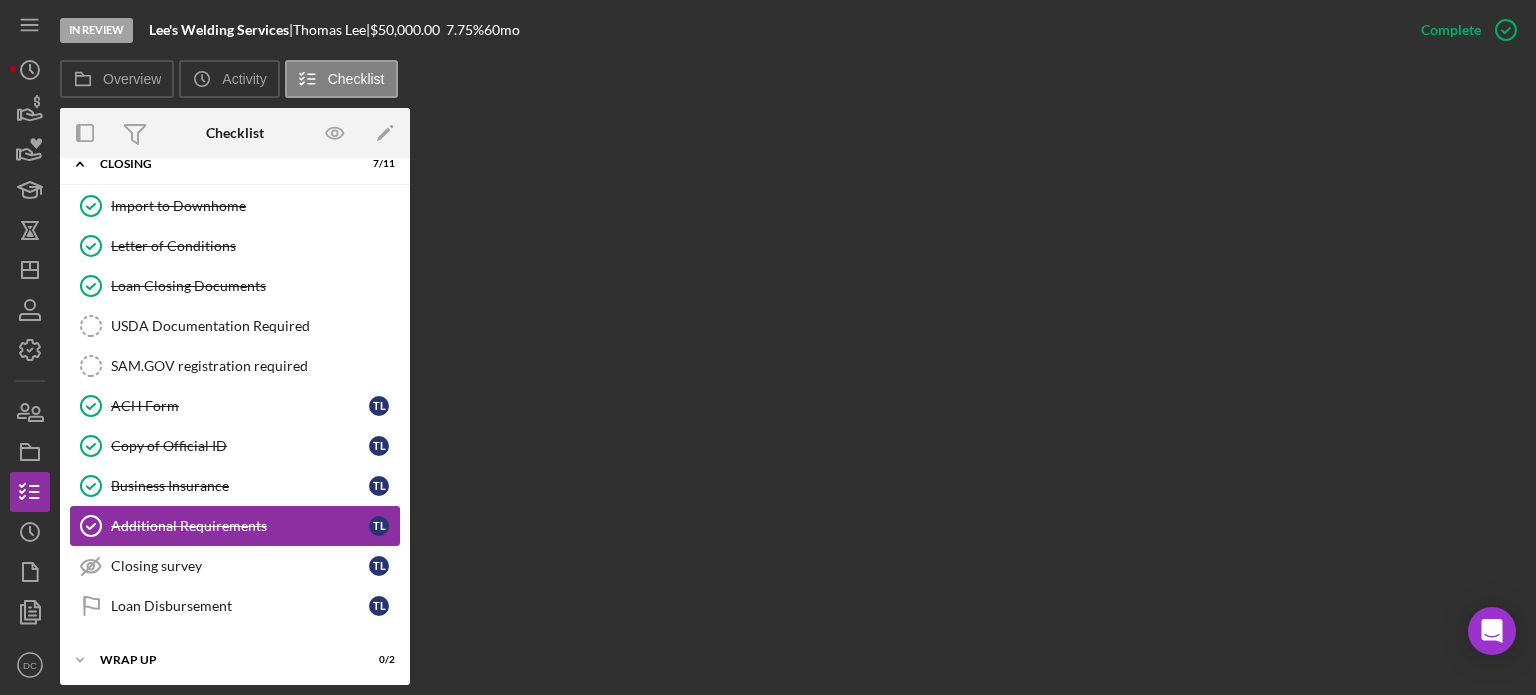 scroll, scrollTop: 362, scrollLeft: 0, axis: vertical 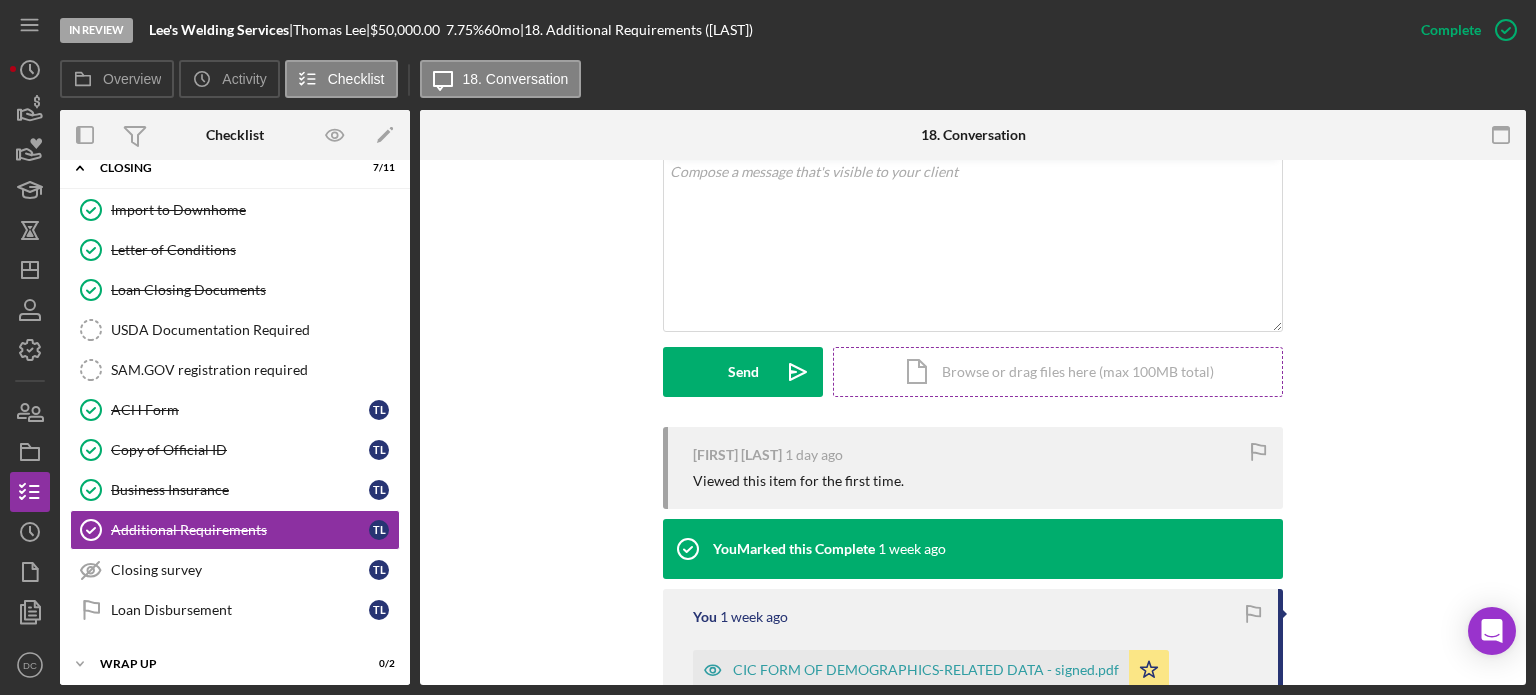 click on "Icon/Document Browse or drag files here (max 100MB total) Tap to choose files or take a photo" at bounding box center (1058, 372) 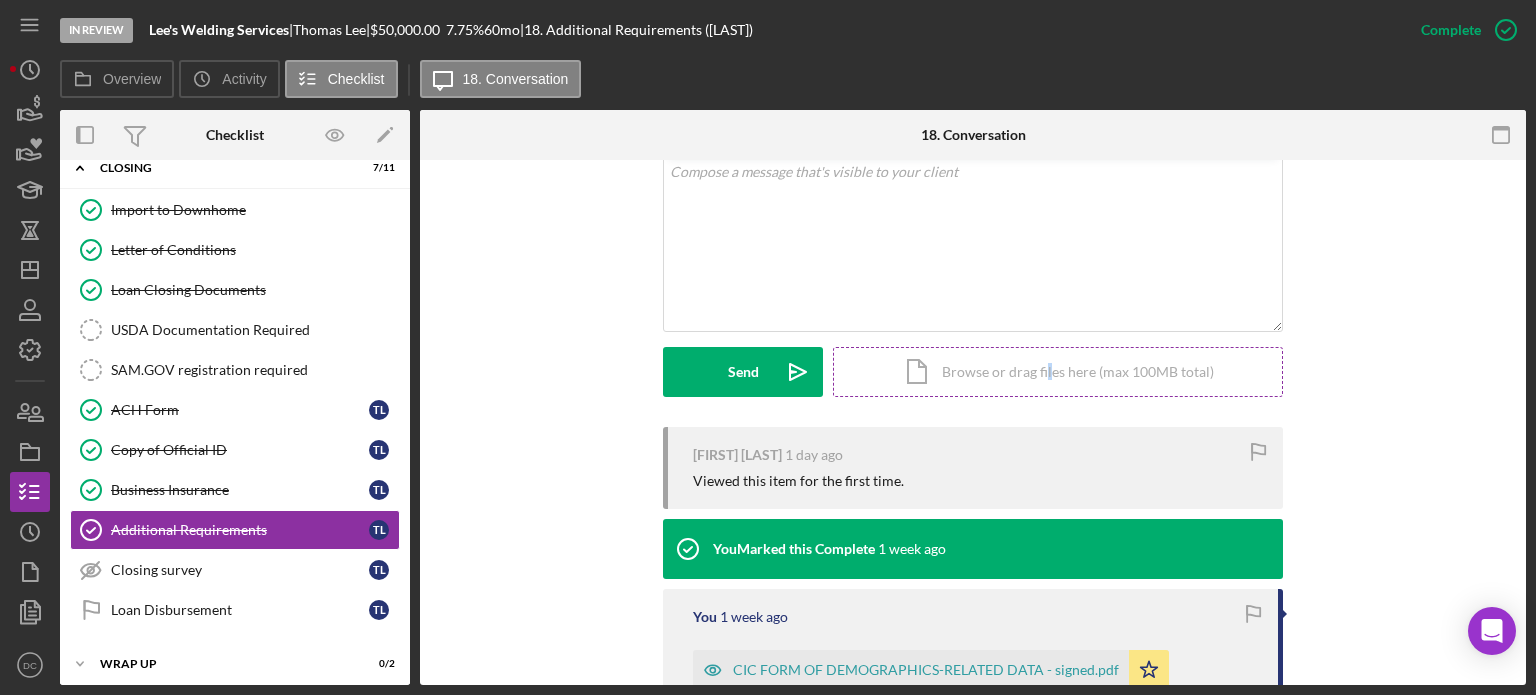click on "Icon/Document Browse or drag files here (max 100MB total) Tap to choose files or take a photo" at bounding box center (1058, 372) 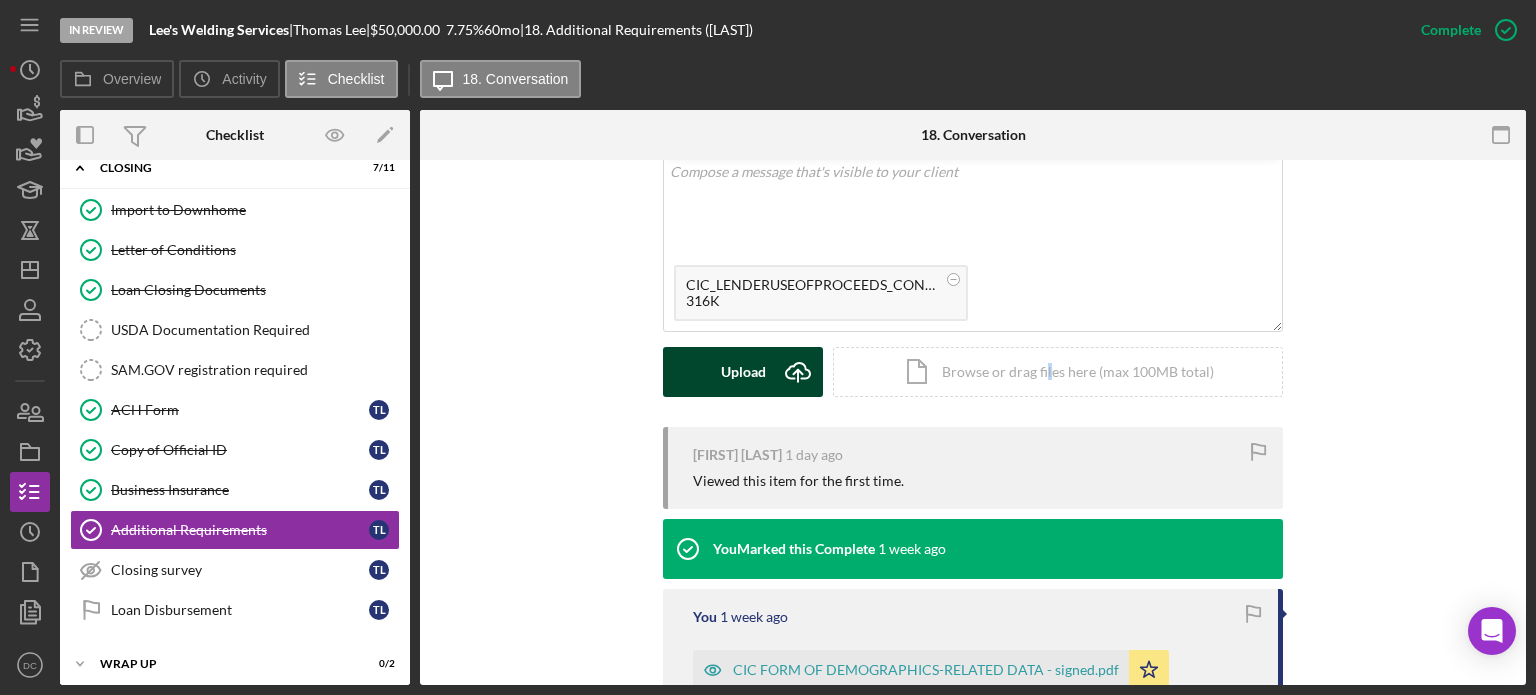 click on "Upload" at bounding box center [743, 372] 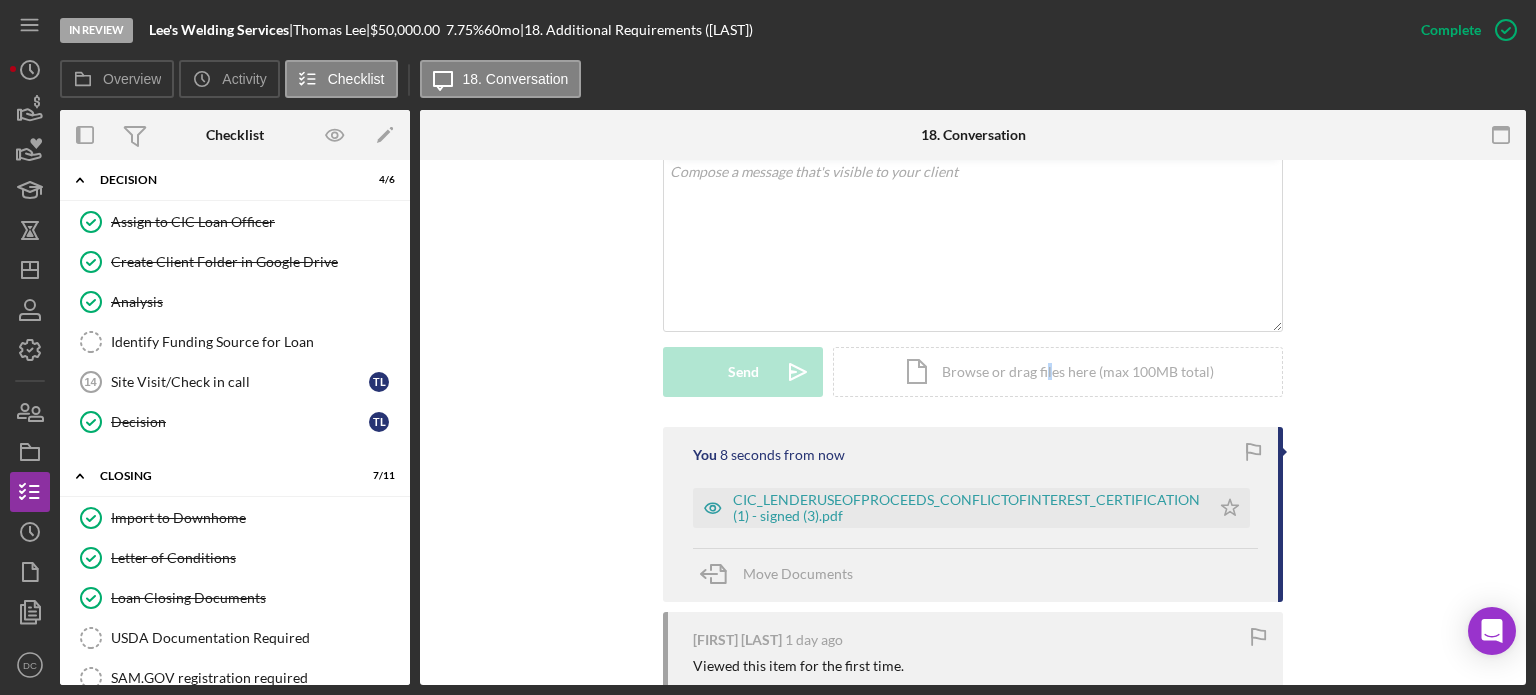 scroll, scrollTop: 0, scrollLeft: 0, axis: both 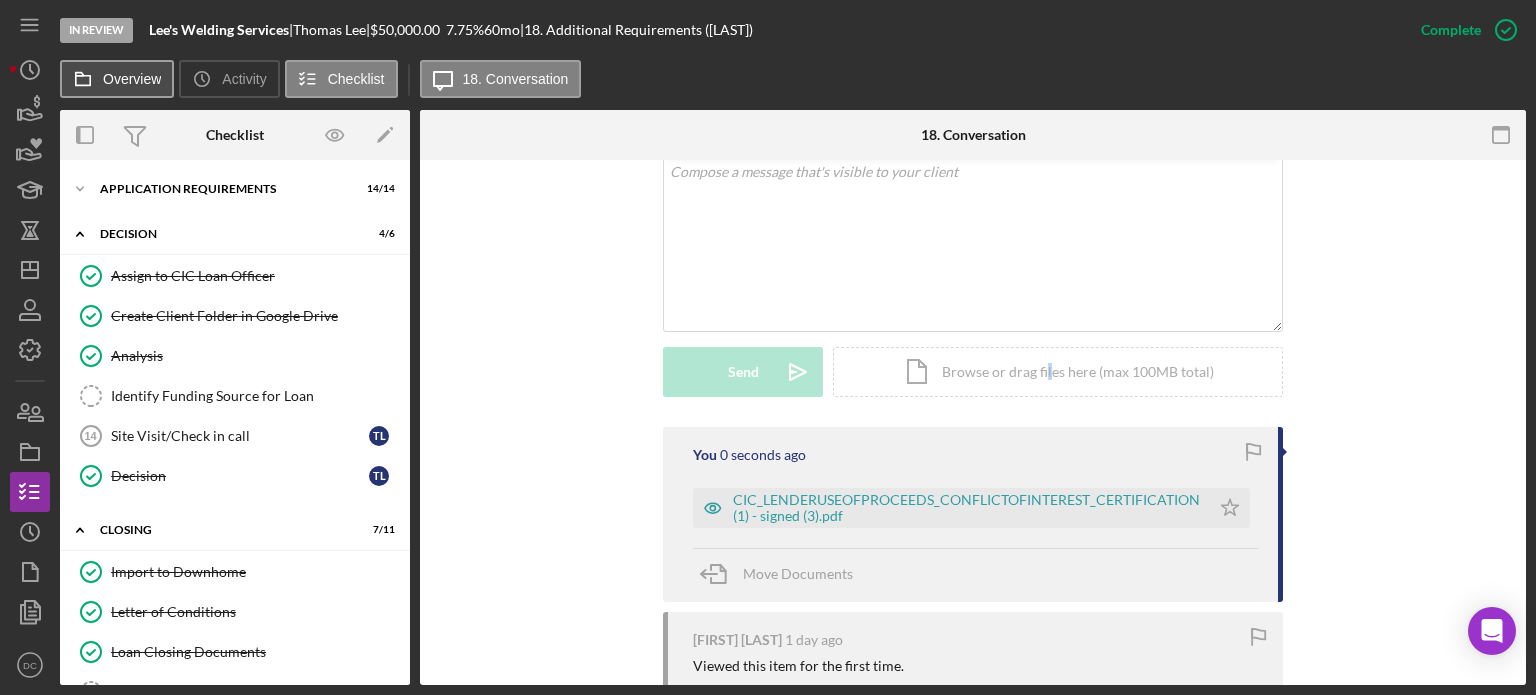 click on "Overview" at bounding box center (117, 79) 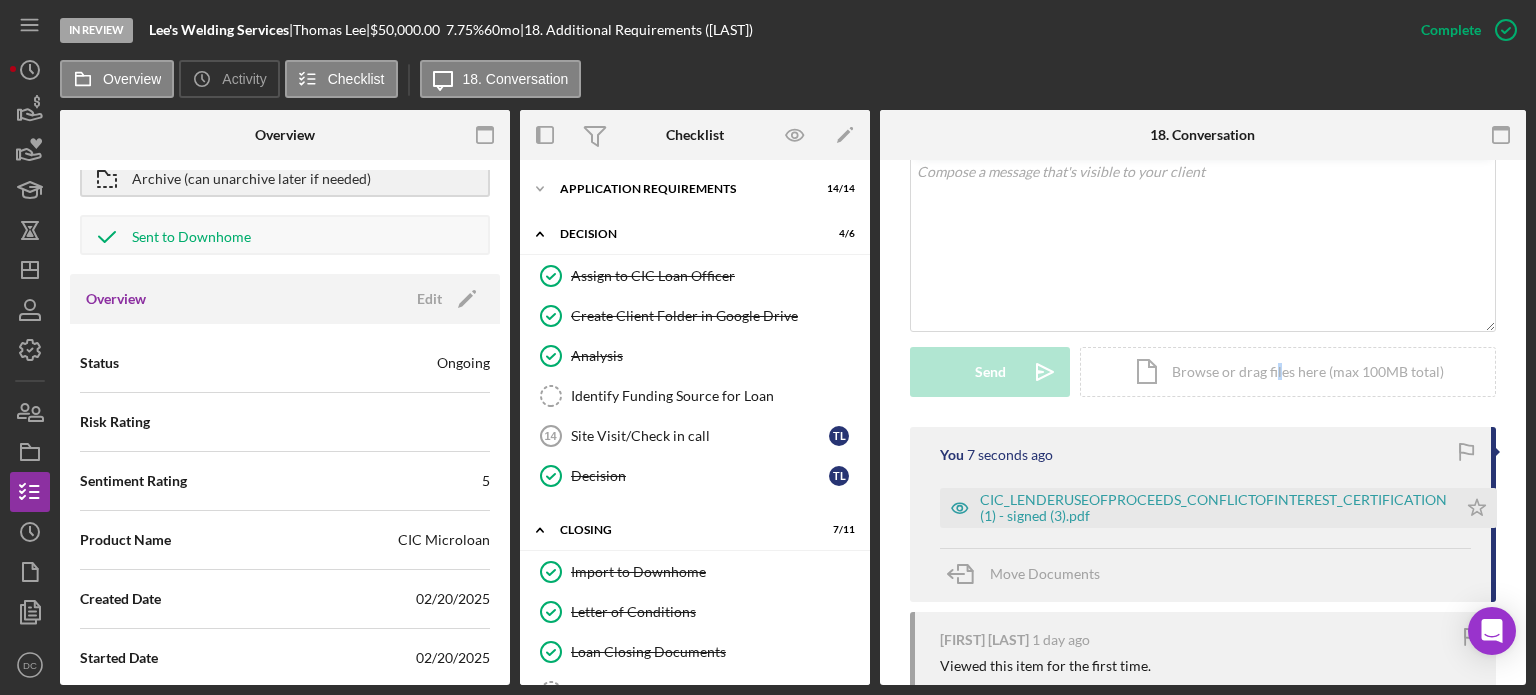 scroll, scrollTop: 100, scrollLeft: 0, axis: vertical 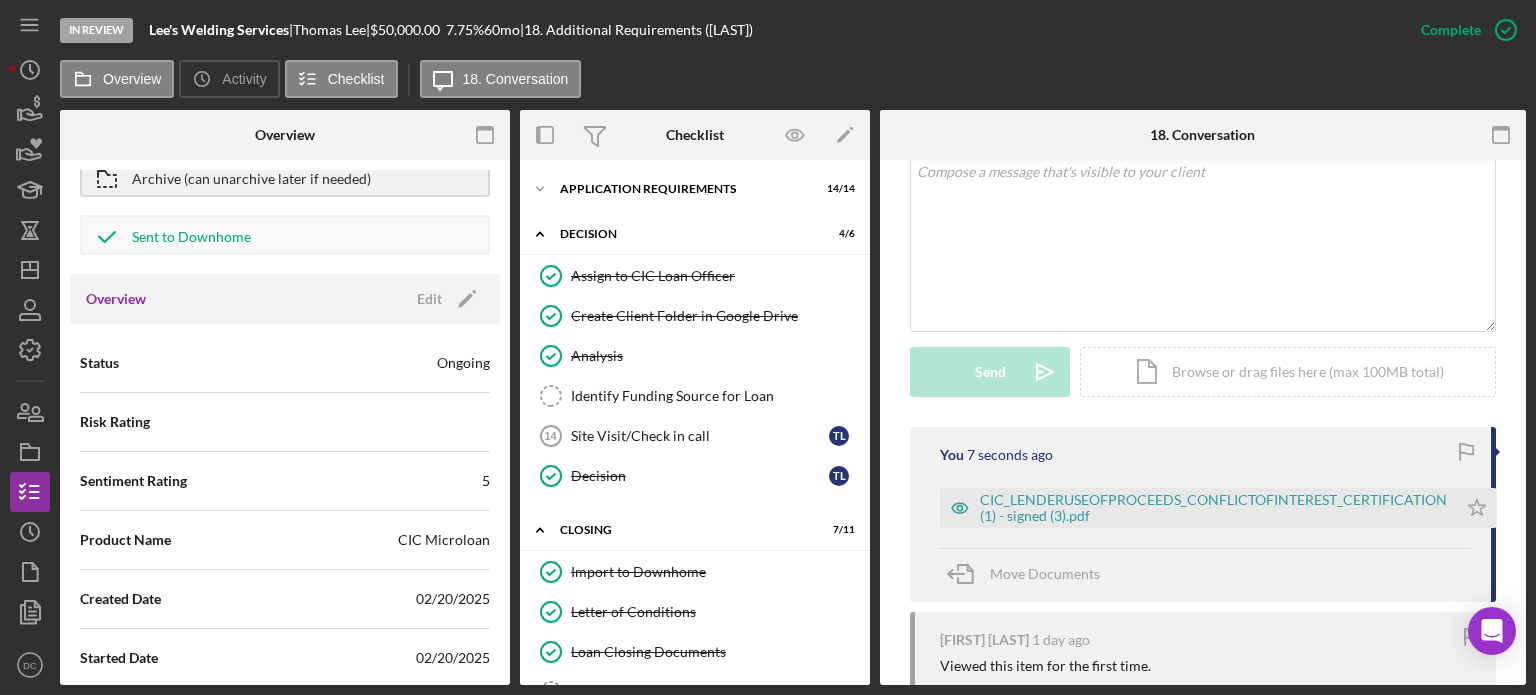 click on "Ongoing" at bounding box center (463, 363) 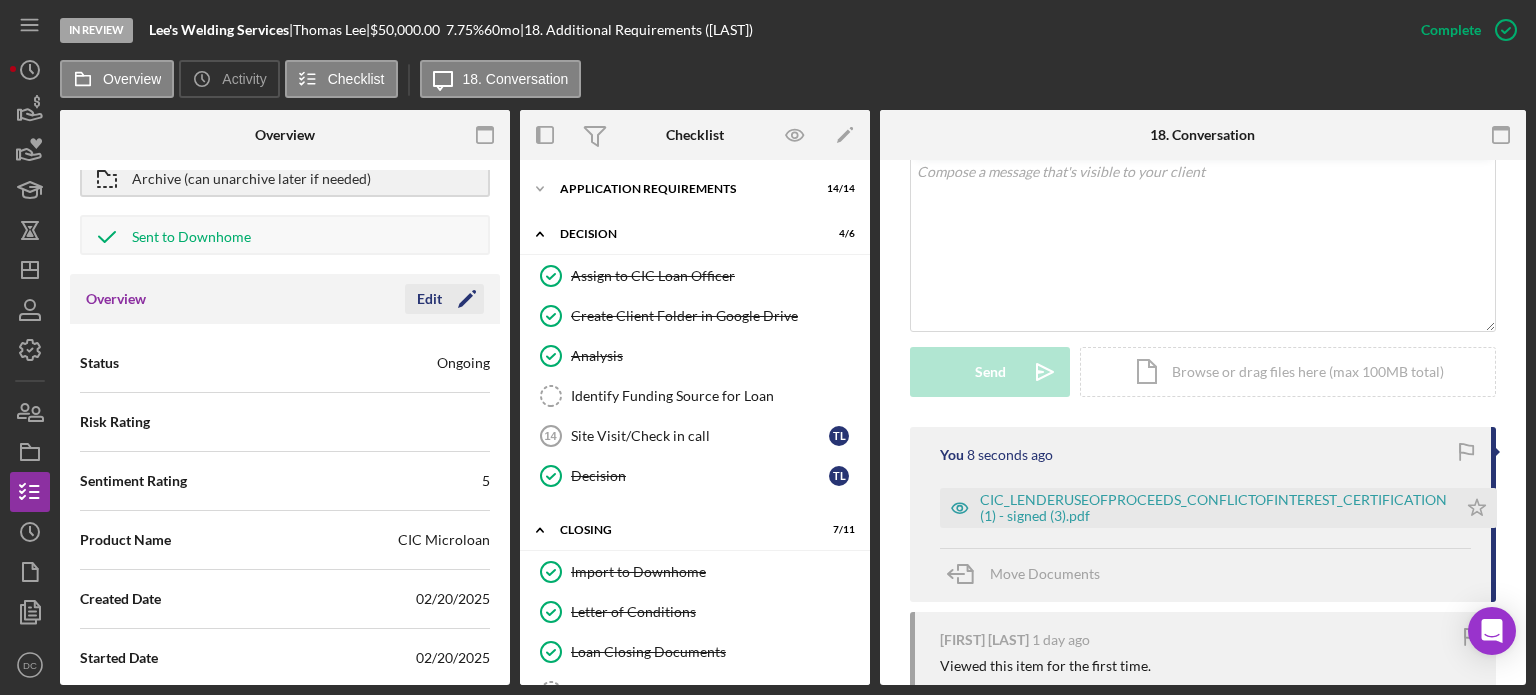 click on "Icon/Edit" 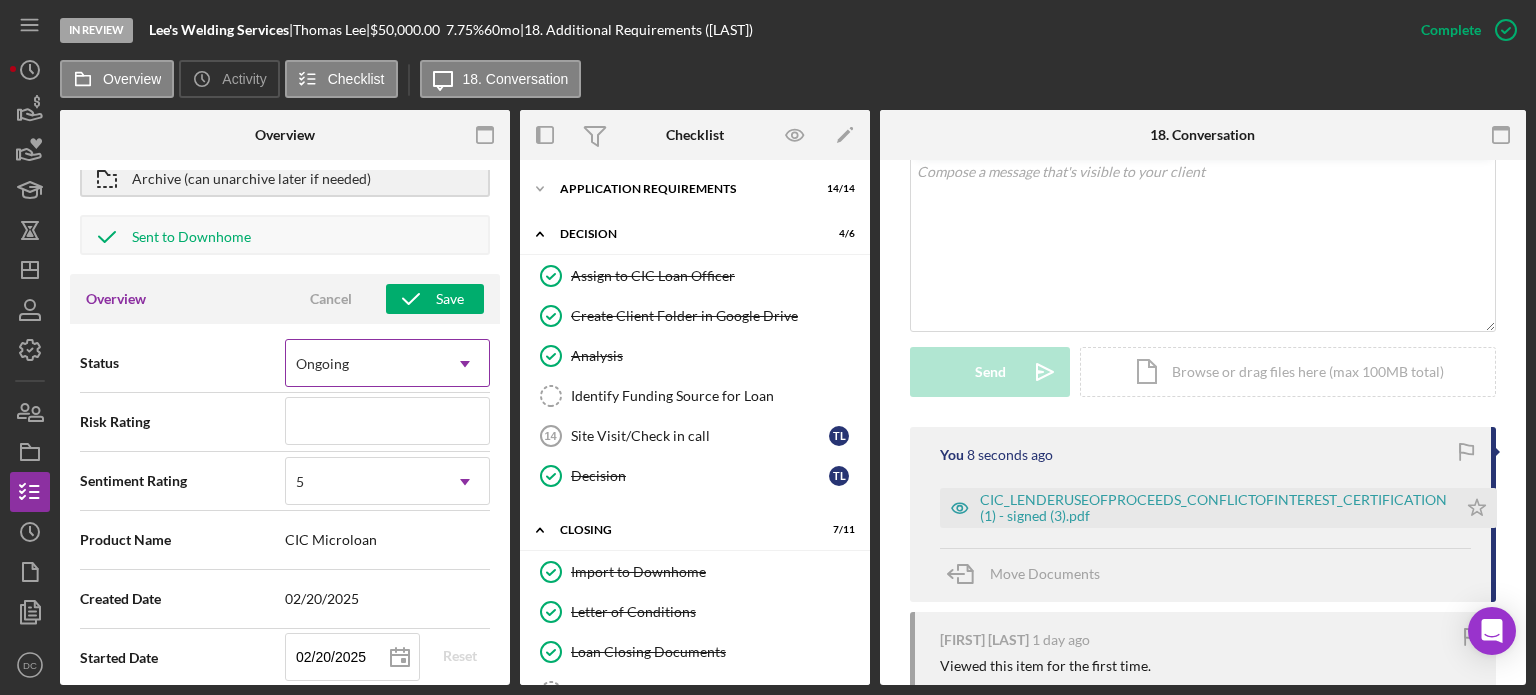 click on "Icon/Dropdown Arrow" 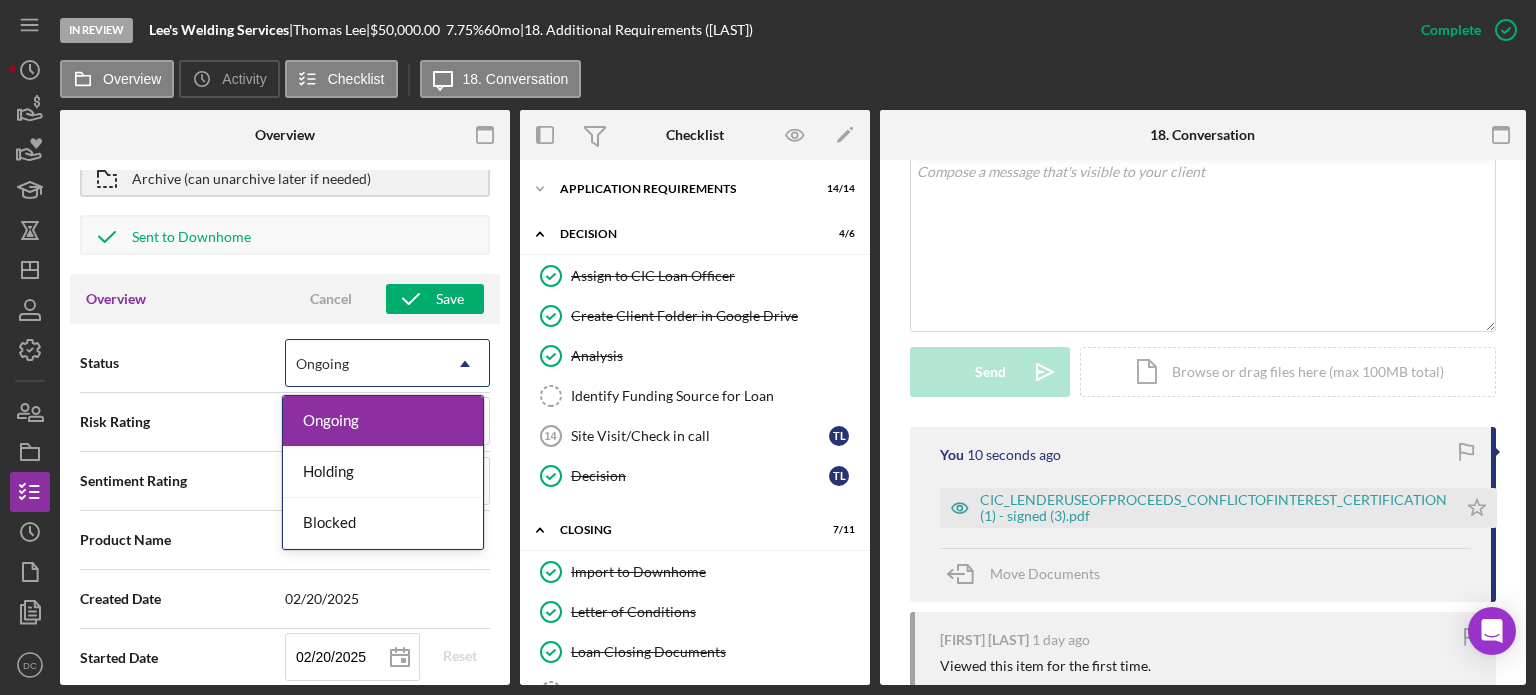 click on "Ongoing" at bounding box center (383, 421) 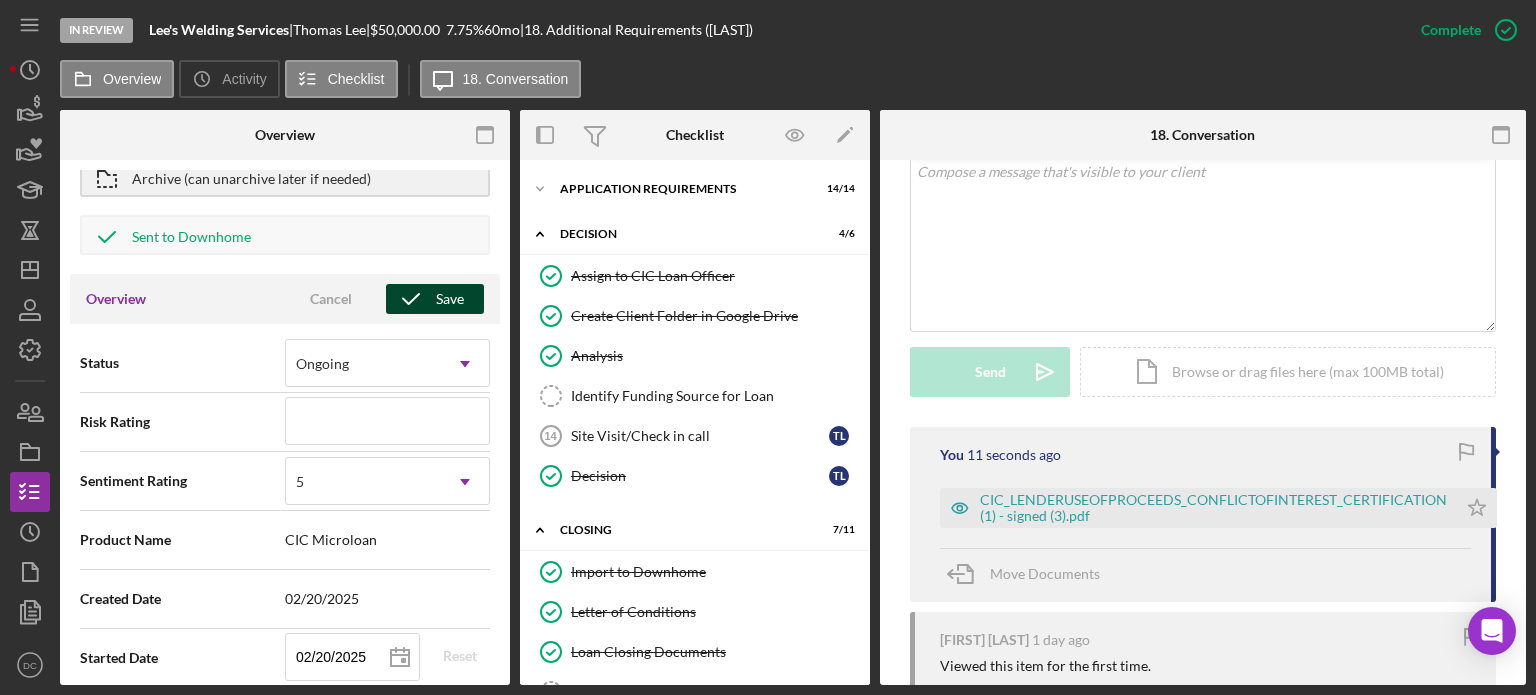 click on "Save" at bounding box center (450, 299) 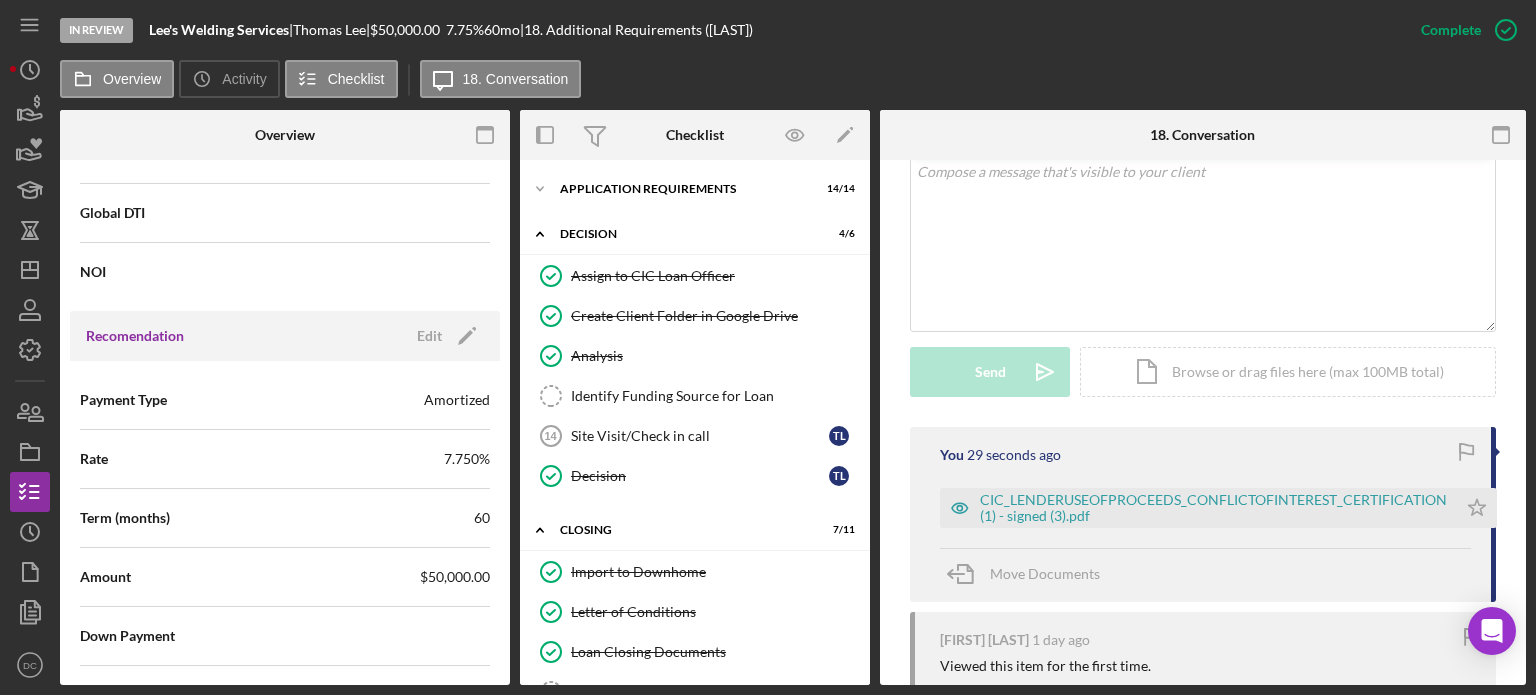 scroll, scrollTop: 1608, scrollLeft: 0, axis: vertical 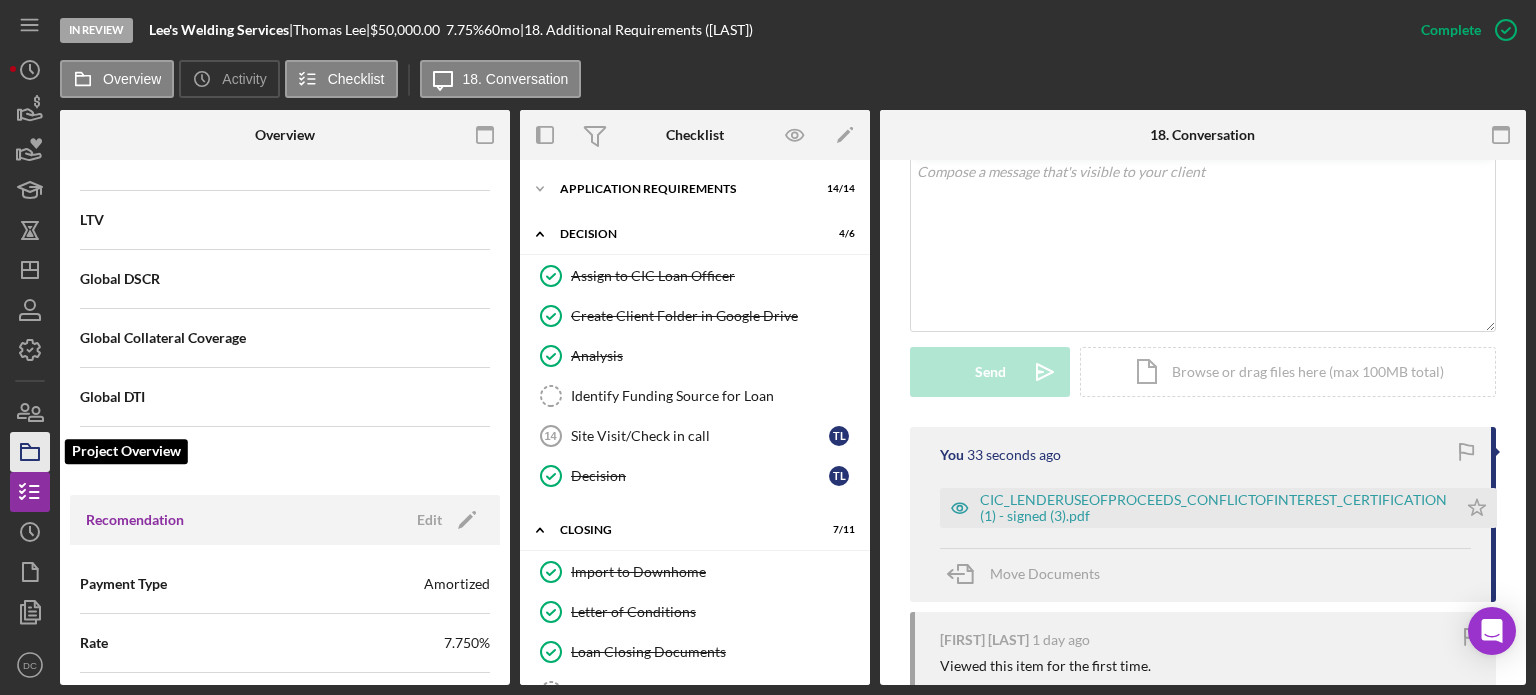 click 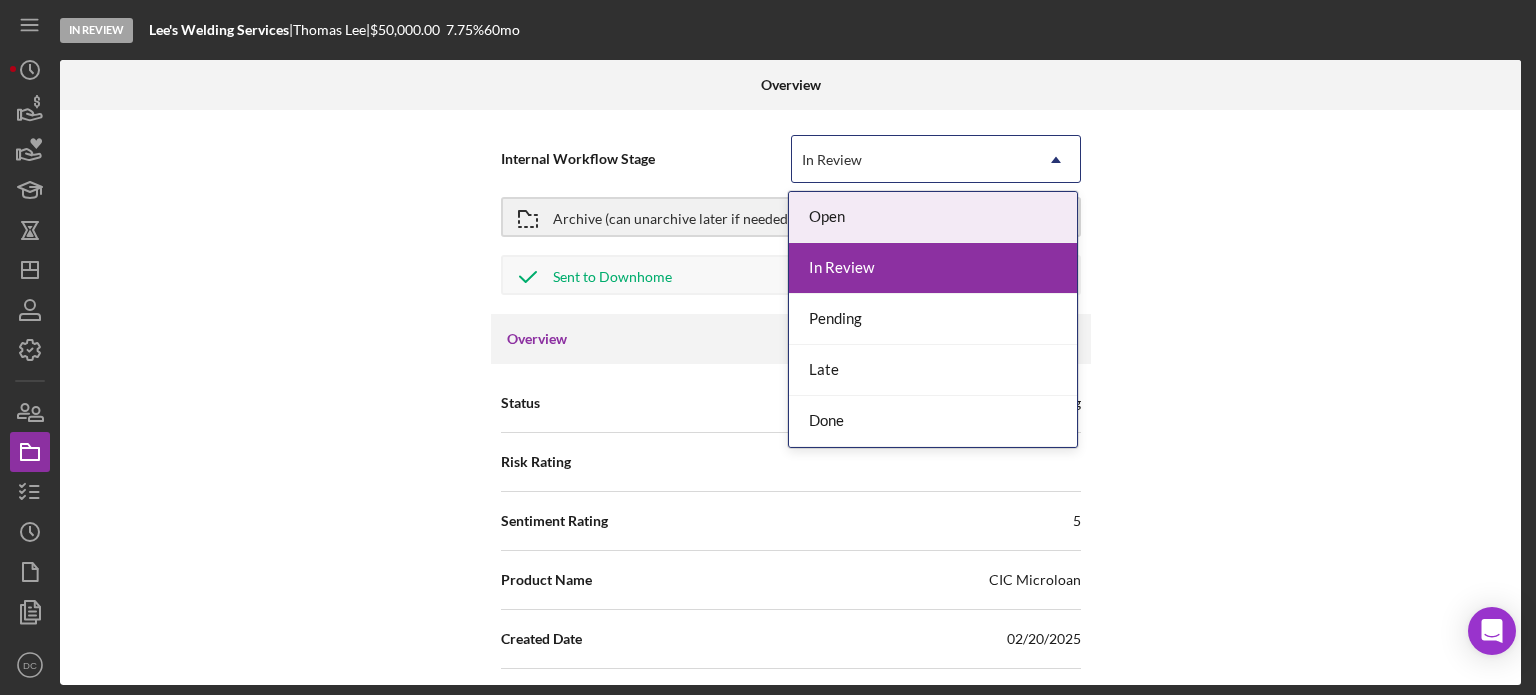 click on "In Review" at bounding box center (912, 160) 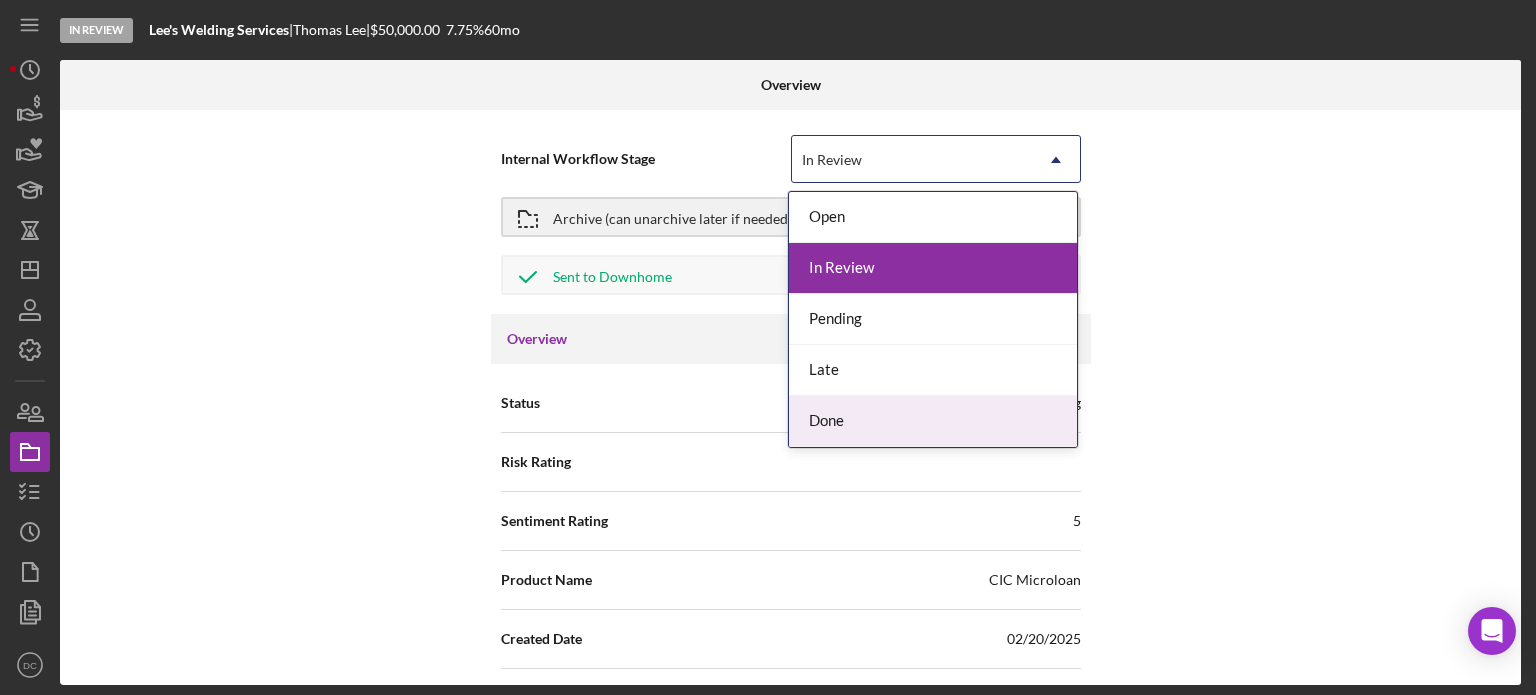 click on "Done" at bounding box center (933, 421) 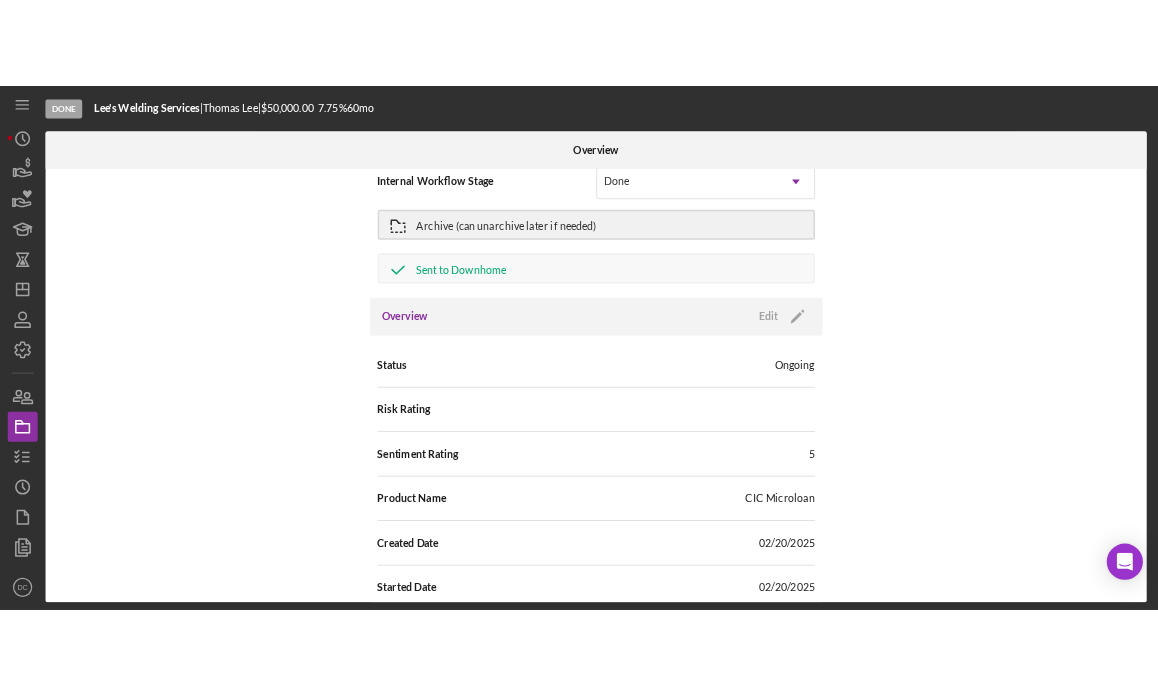scroll, scrollTop: 0, scrollLeft: 0, axis: both 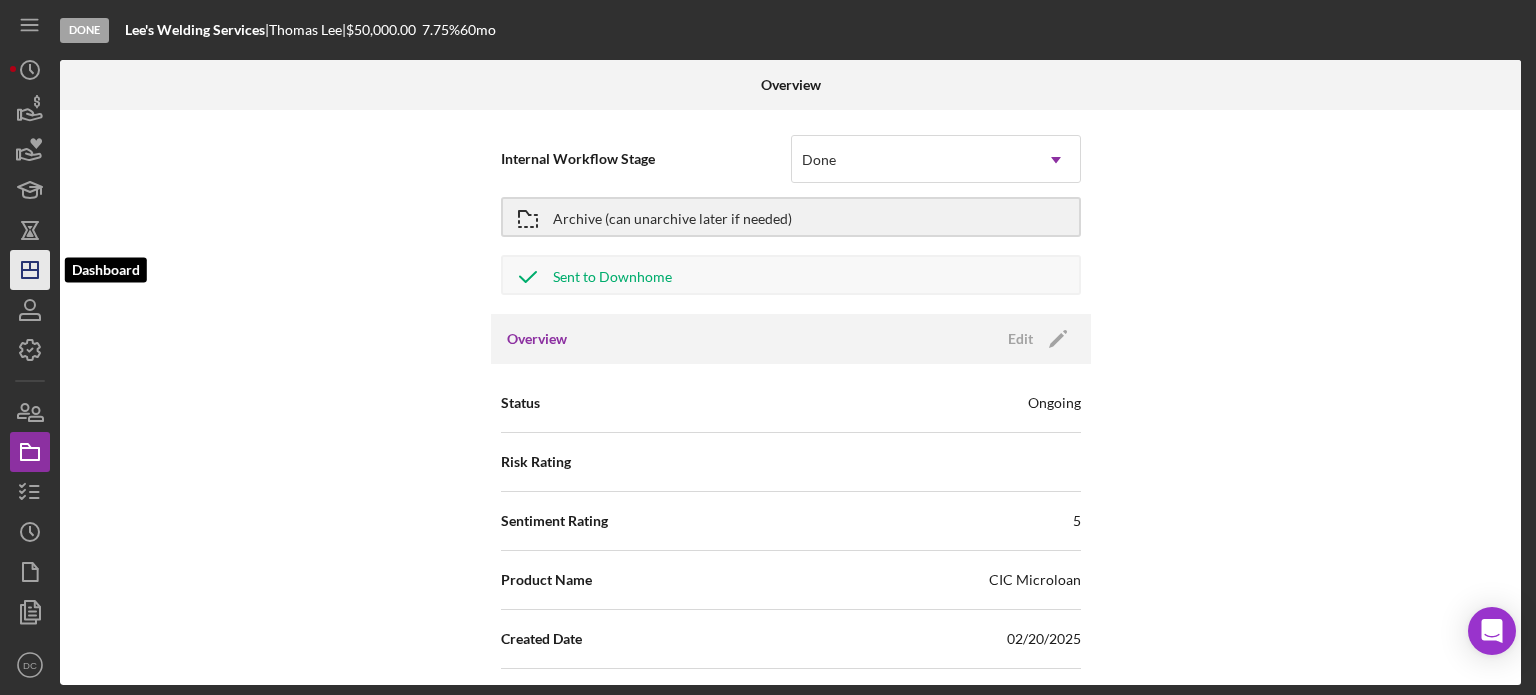 click on "Icon/Dashboard" 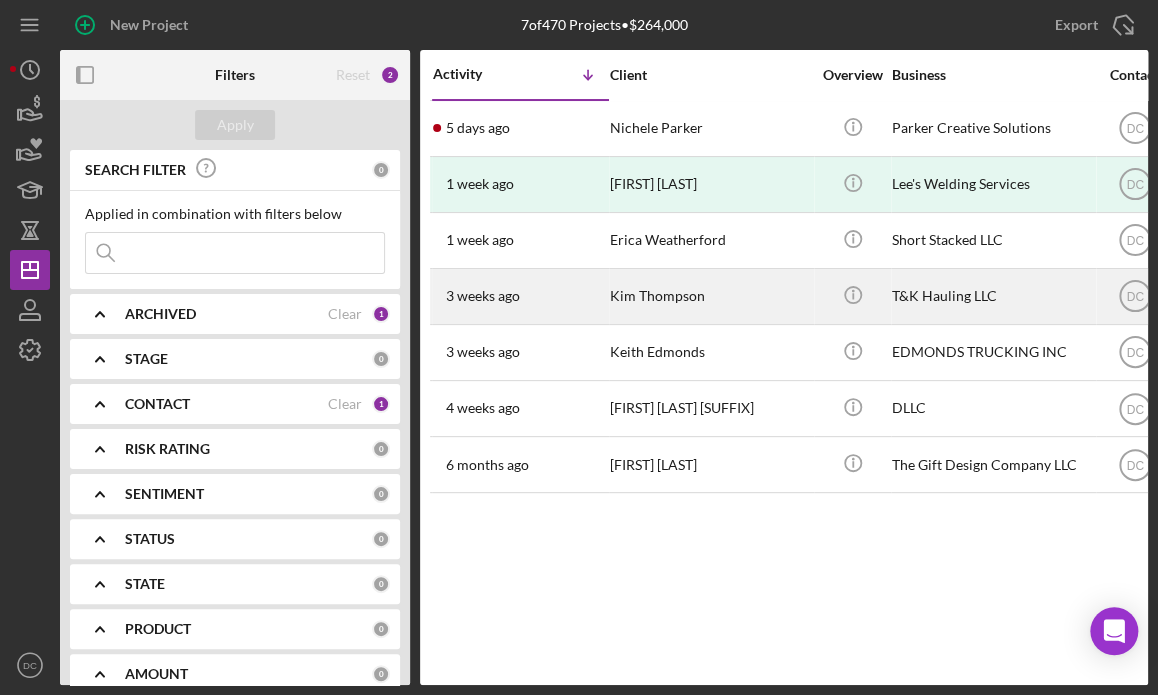 scroll, scrollTop: 0, scrollLeft: 0, axis: both 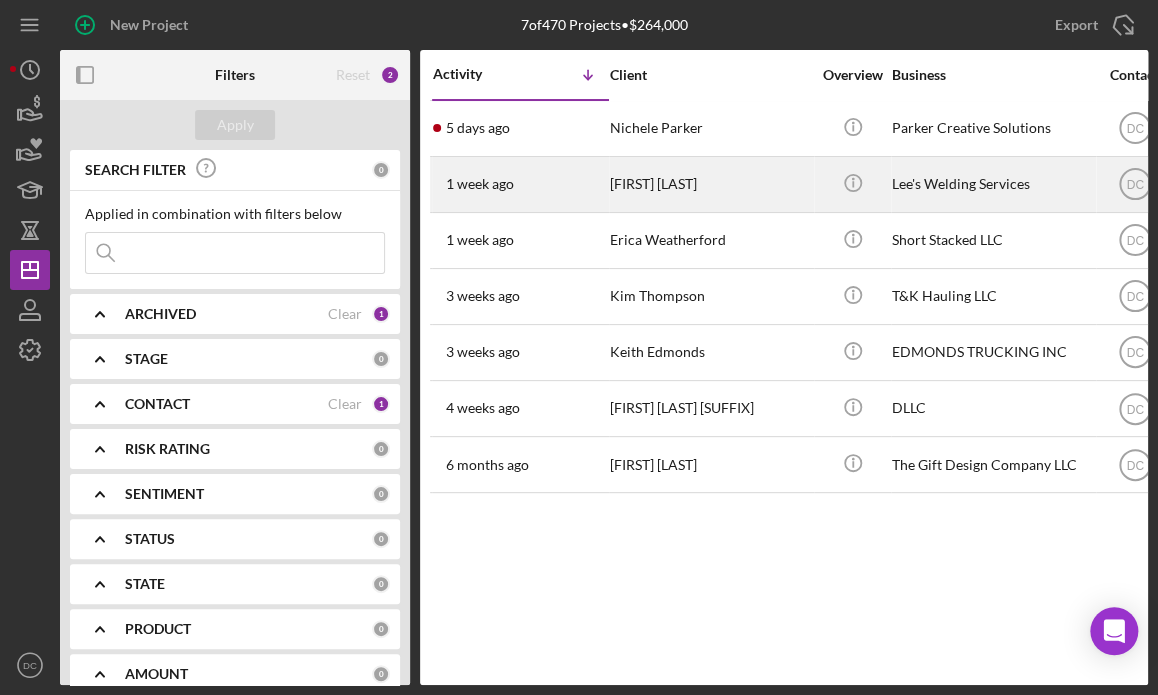 click on "1 week ago" at bounding box center [480, 184] 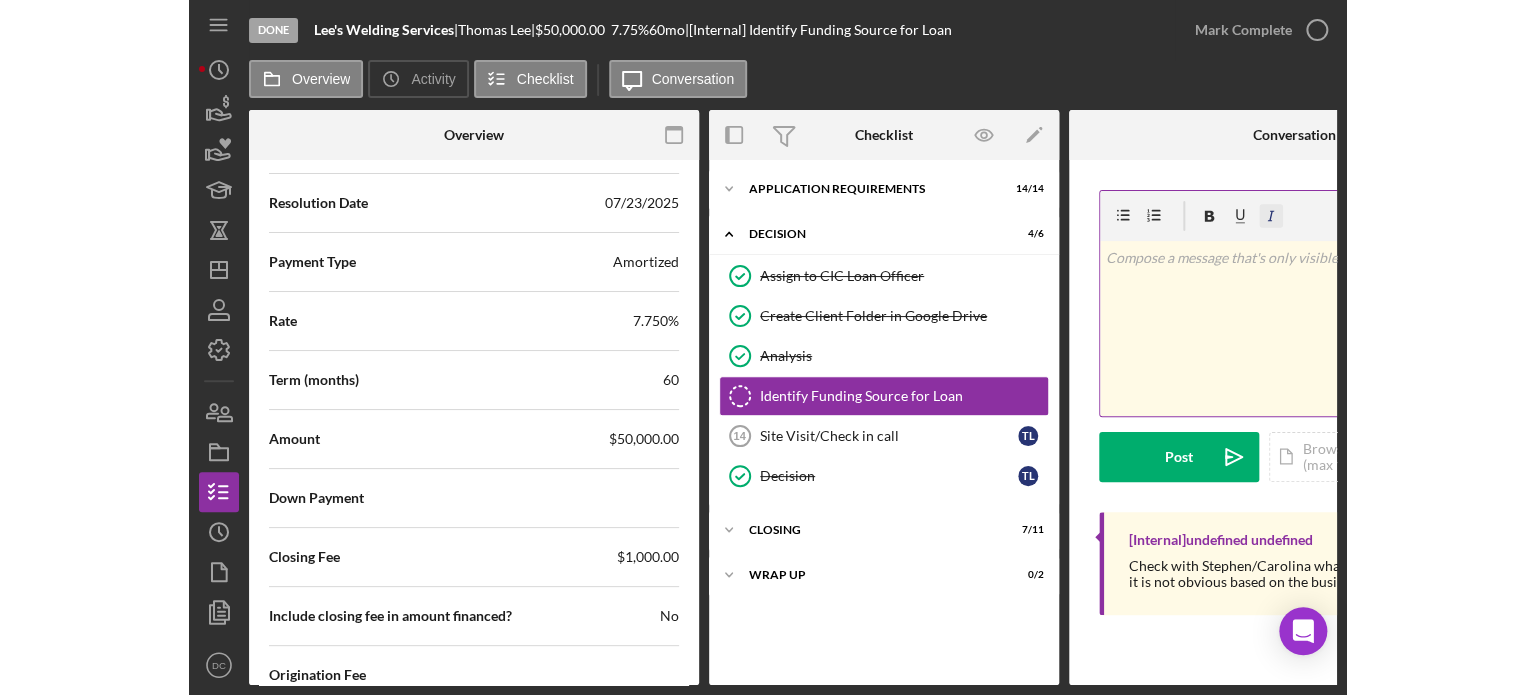 scroll, scrollTop: 2800, scrollLeft: 0, axis: vertical 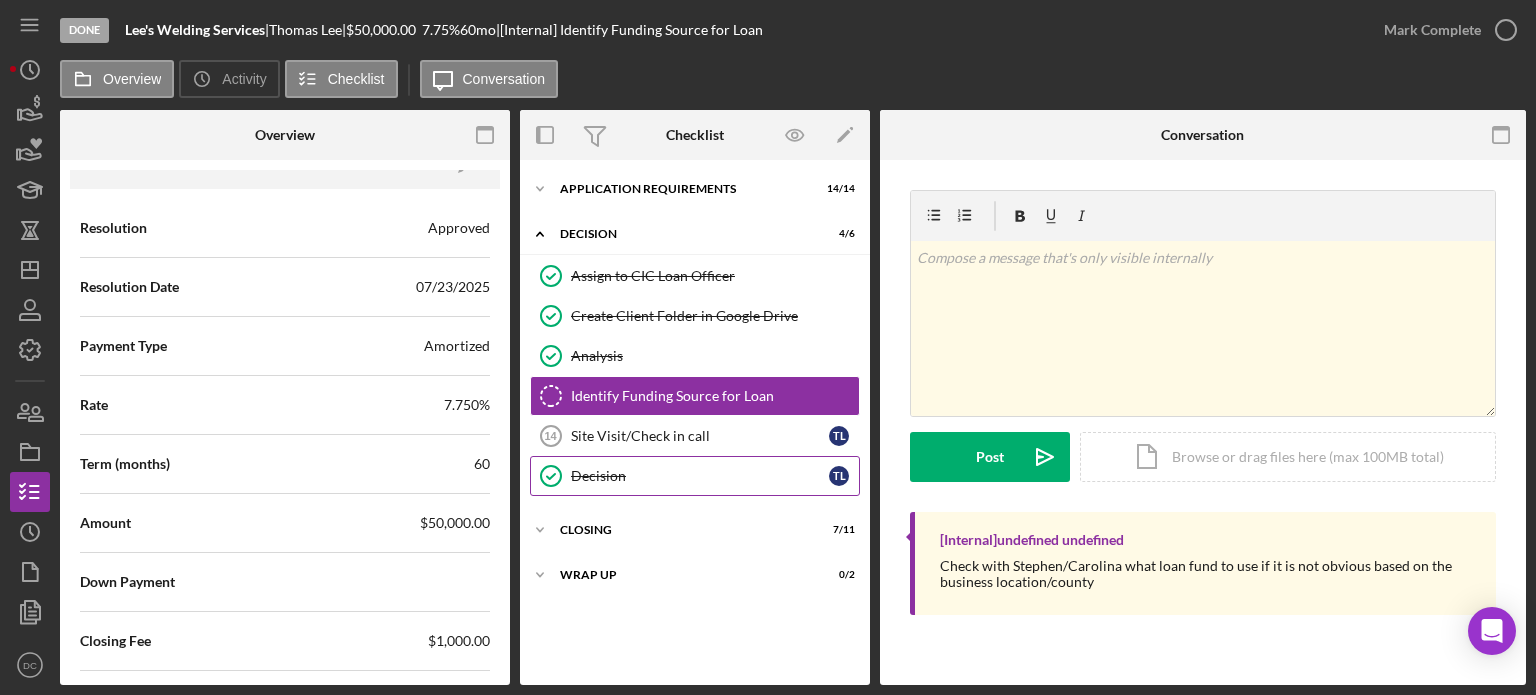 click on "Decision" at bounding box center [700, 476] 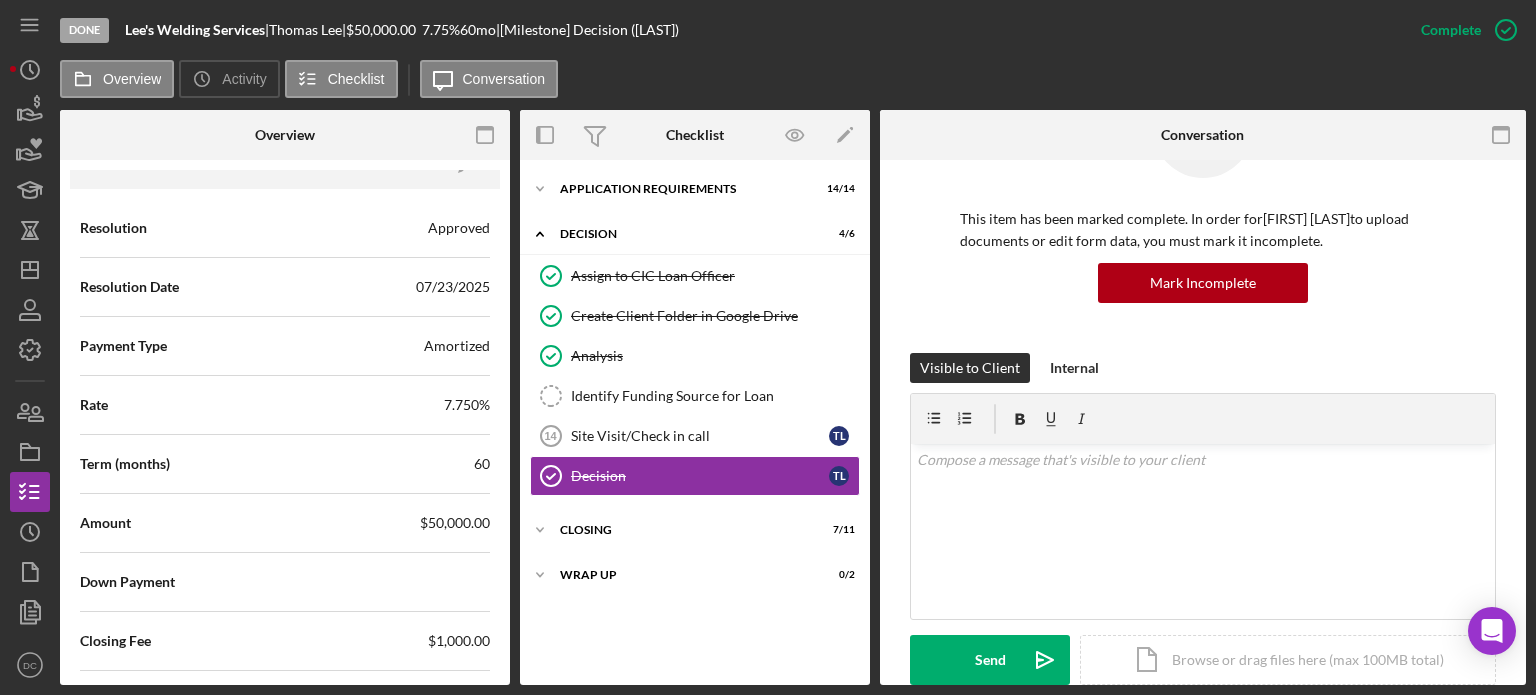 scroll, scrollTop: 100, scrollLeft: 0, axis: vertical 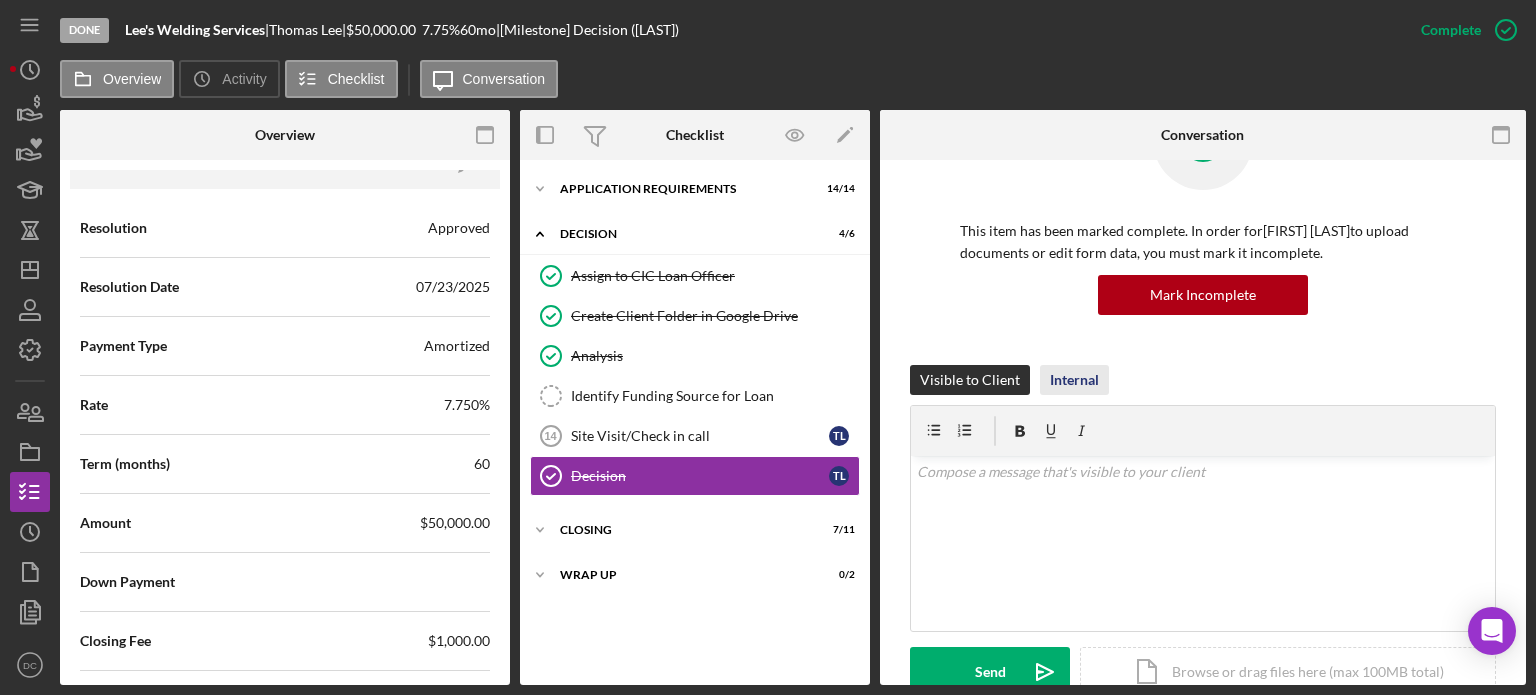 click on "Internal" at bounding box center [1074, 380] 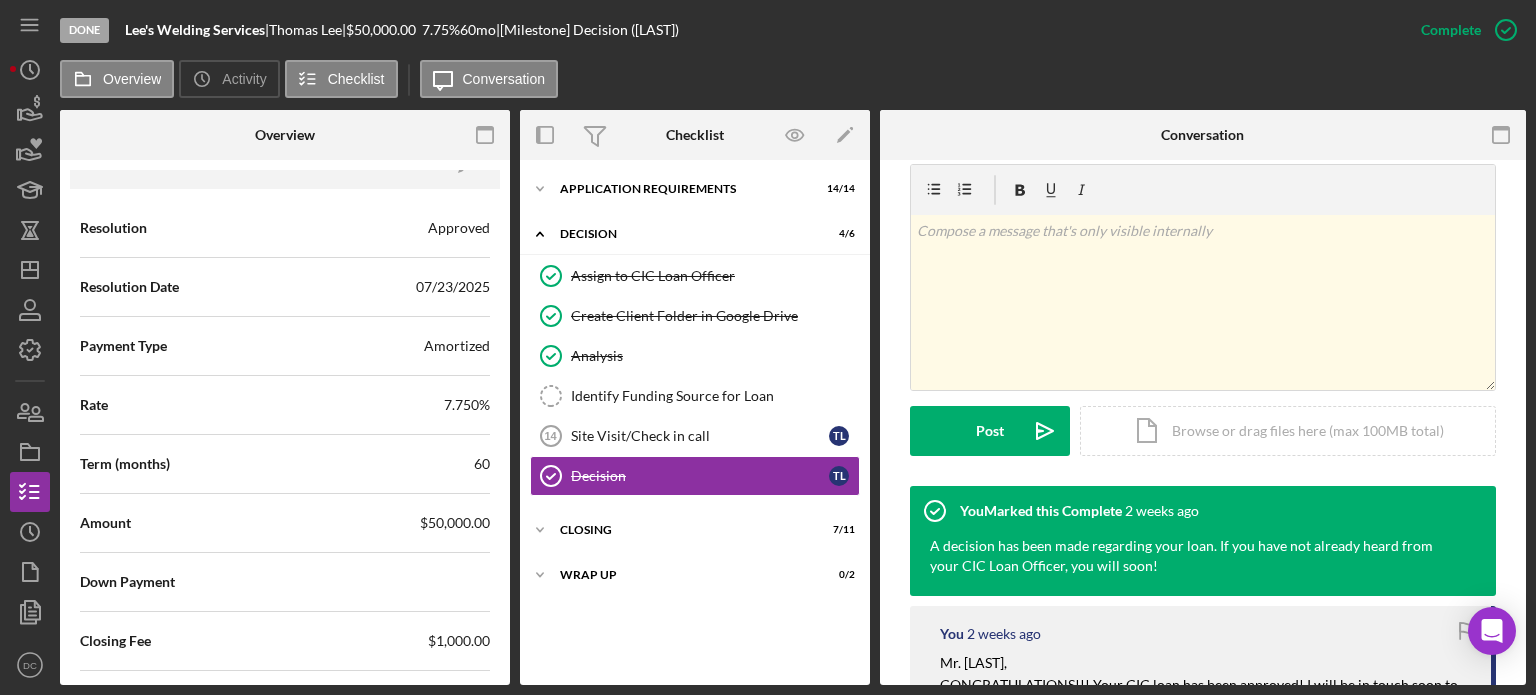 scroll, scrollTop: 400, scrollLeft: 0, axis: vertical 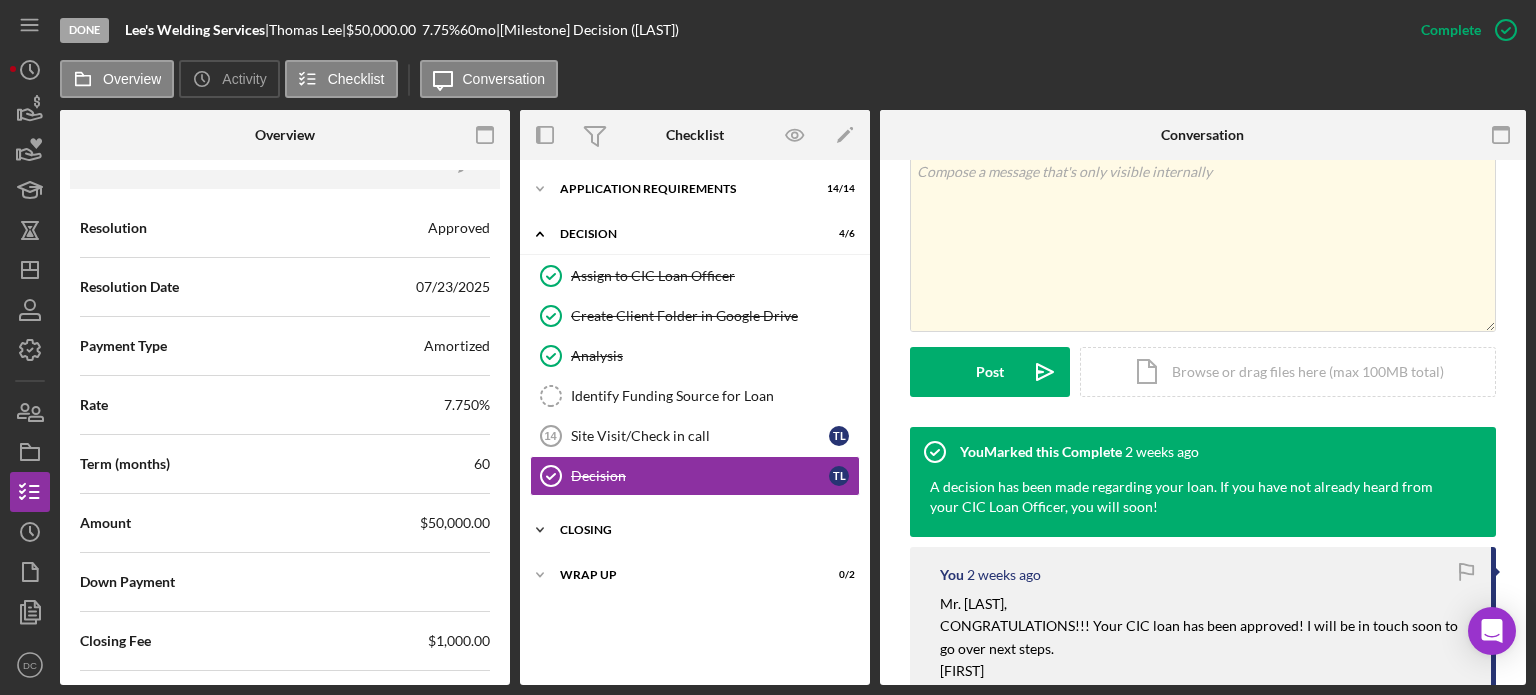 click on "CLOSING" at bounding box center [702, 530] 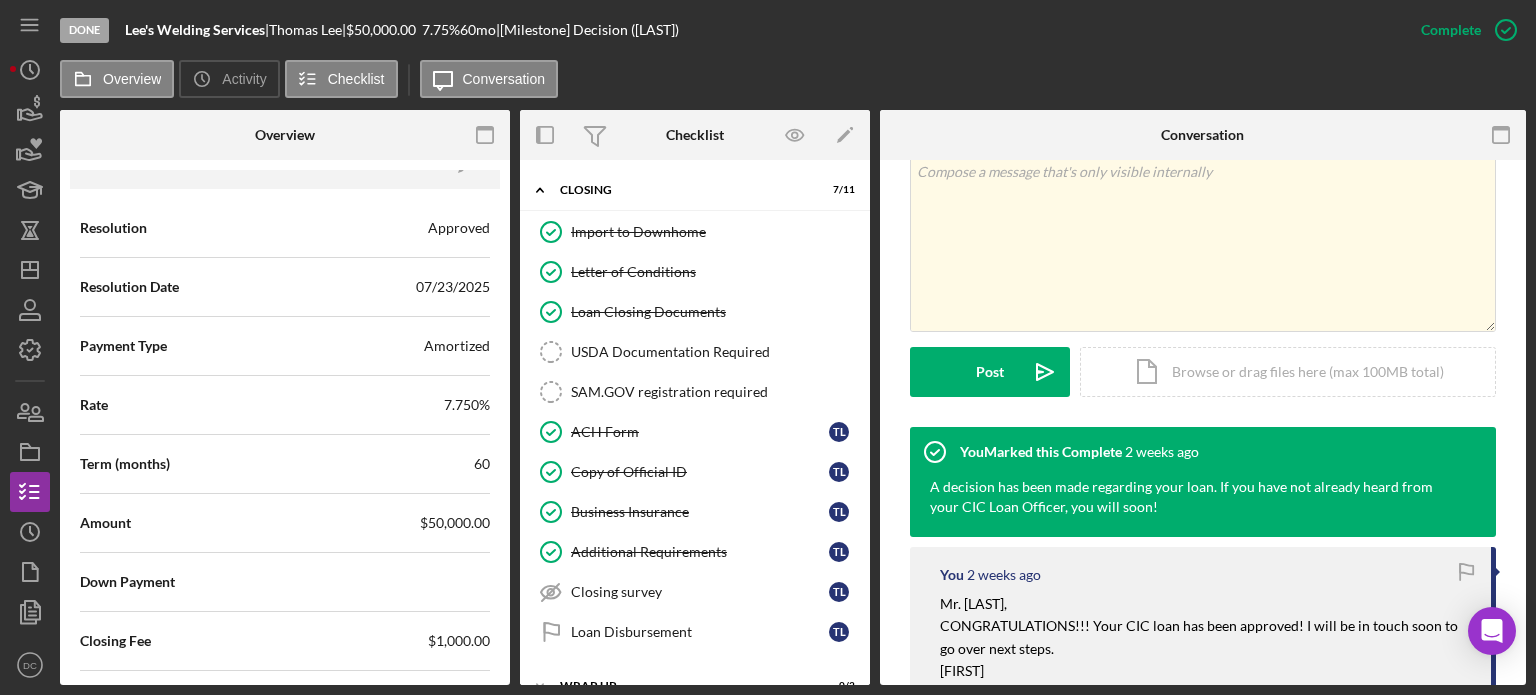 scroll, scrollTop: 364, scrollLeft: 0, axis: vertical 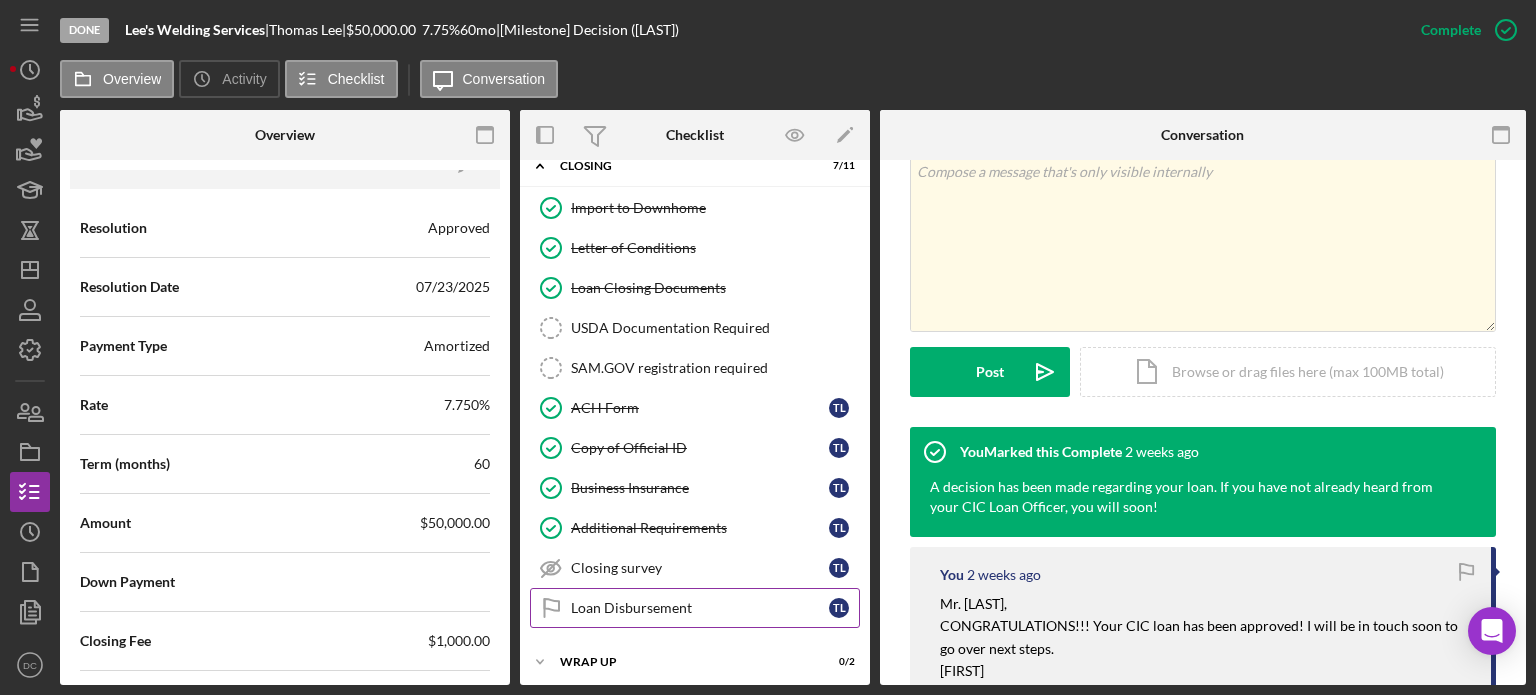 click on "Loan Disbursement" at bounding box center [700, 608] 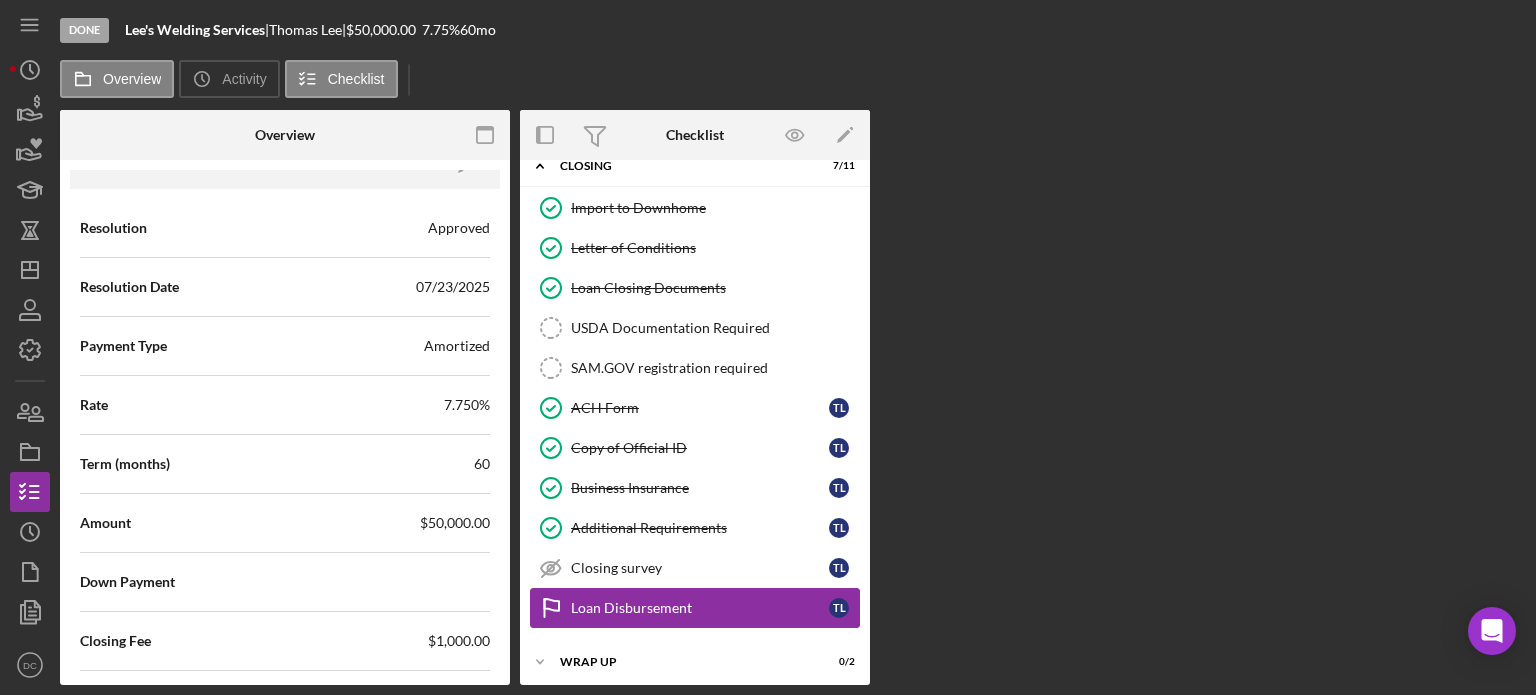 scroll, scrollTop: 362, scrollLeft: 0, axis: vertical 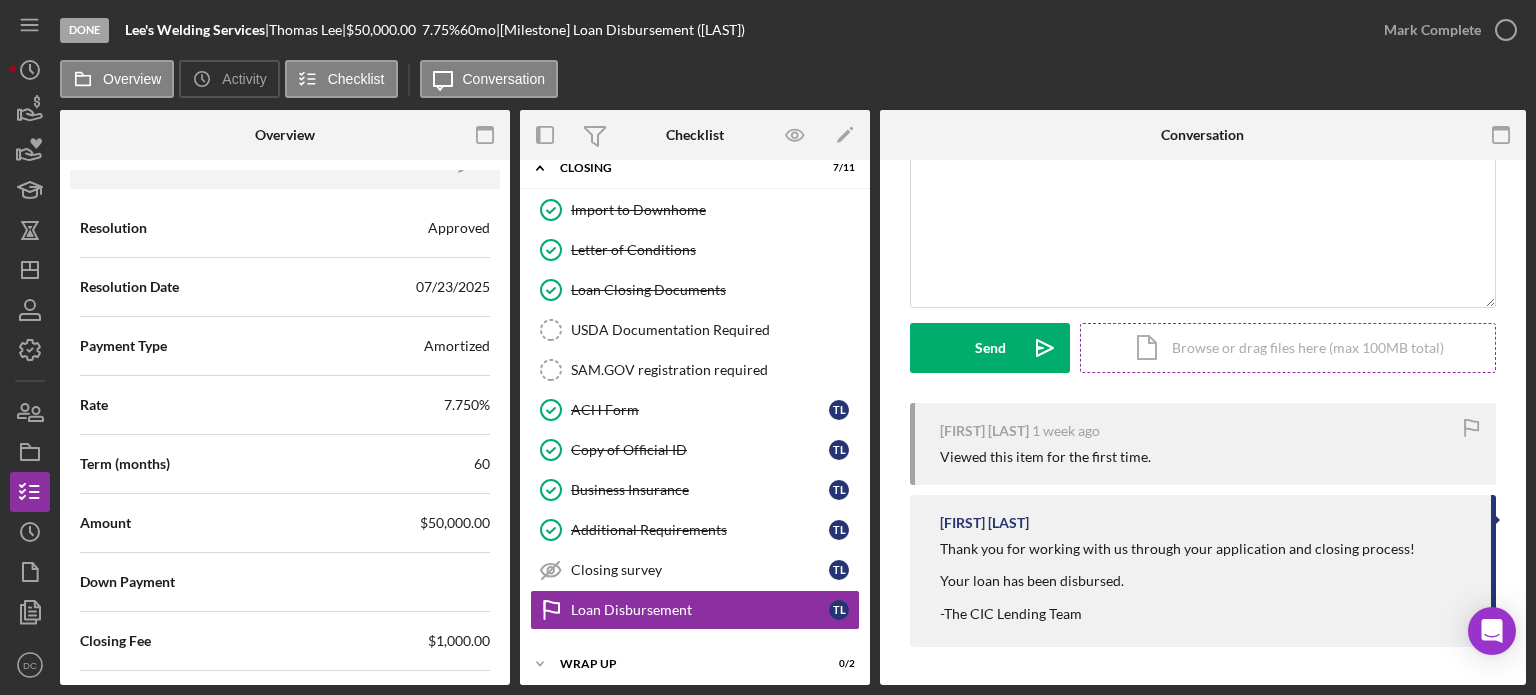 click on "Icon/Document Browse or drag files here (max 100MB total) Tap to choose files or take a photo" at bounding box center (1288, 348) 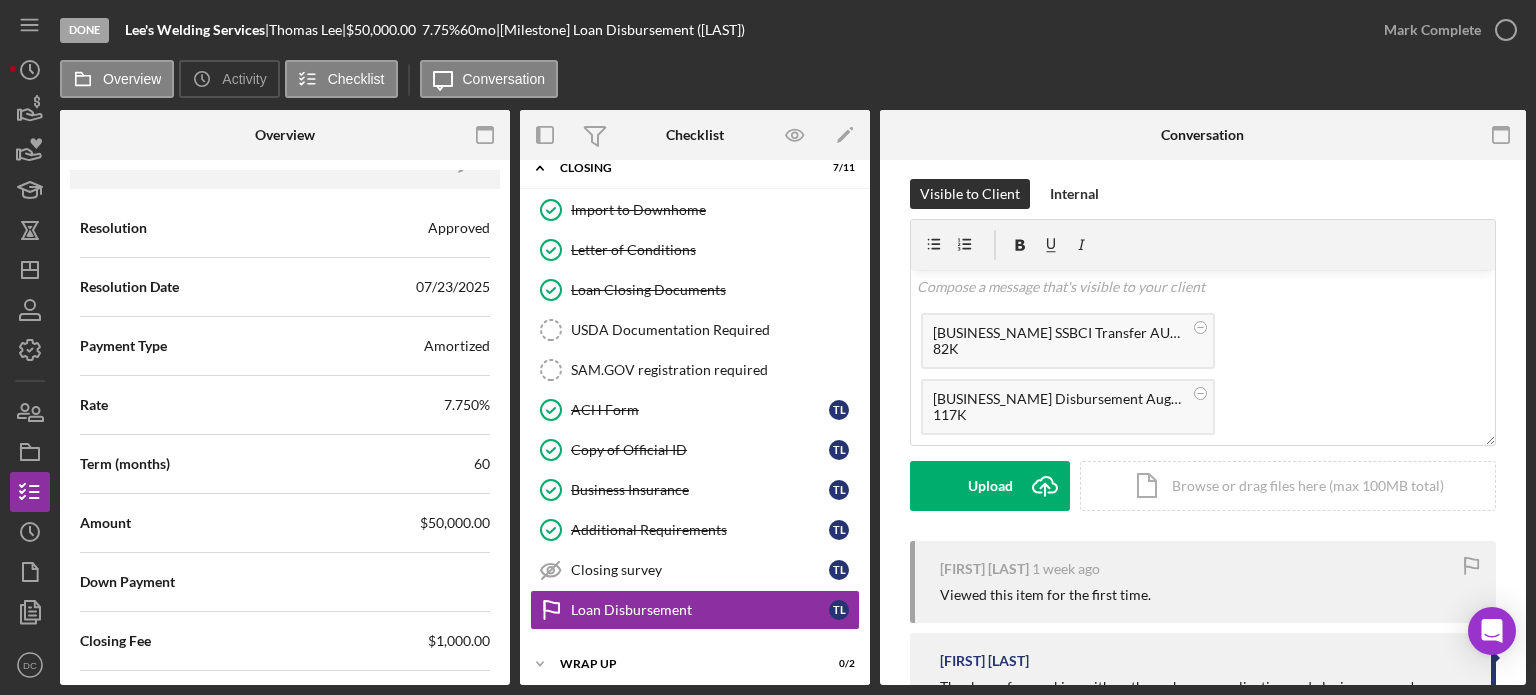 scroll, scrollTop: 0, scrollLeft: 0, axis: both 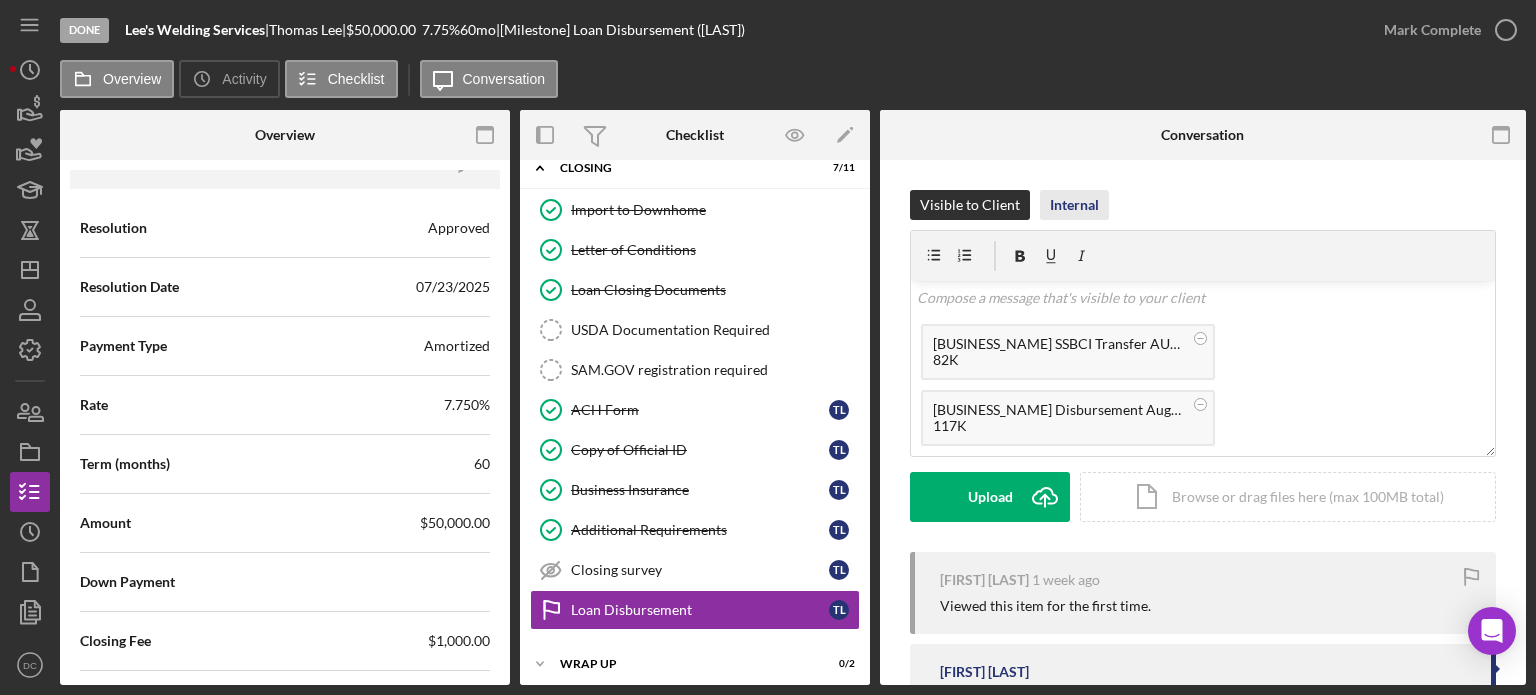 click on "Internal" at bounding box center (1074, 205) 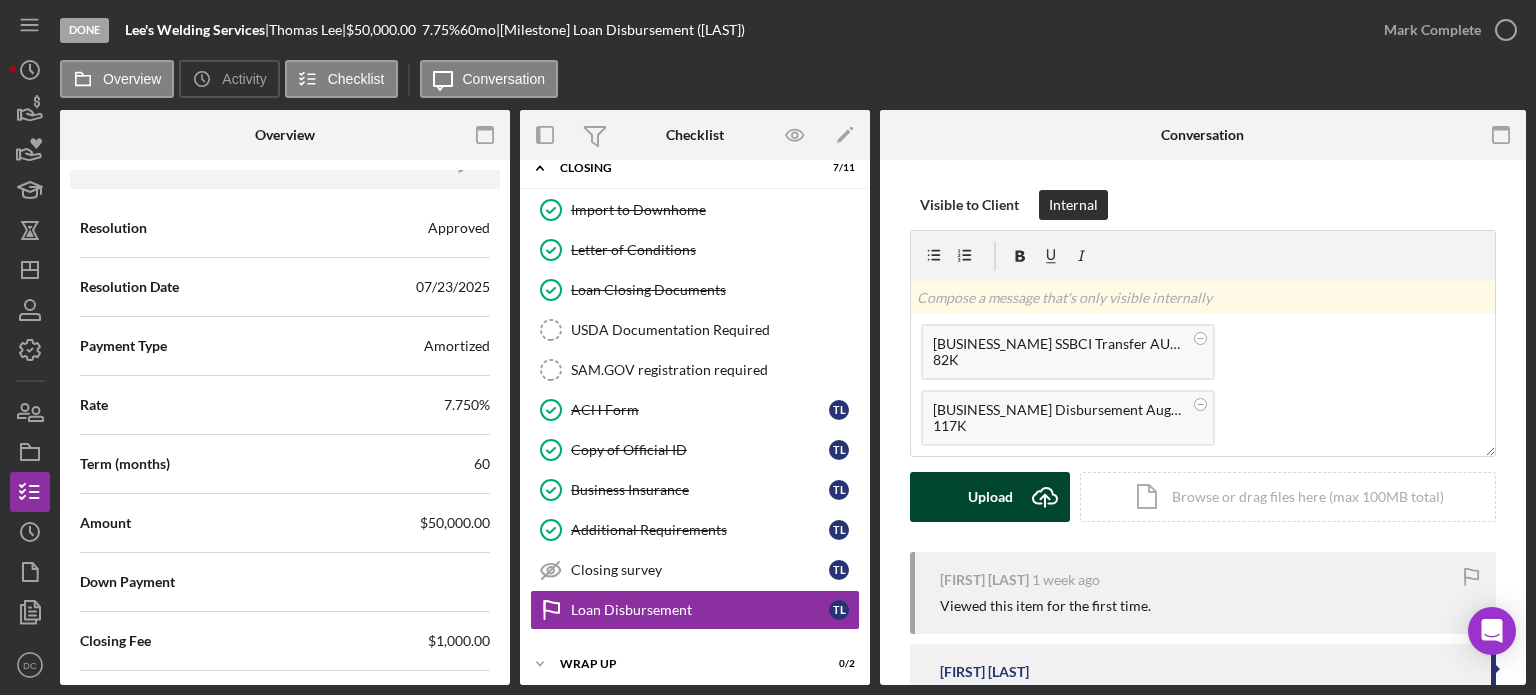 click on "Upload" at bounding box center [990, 497] 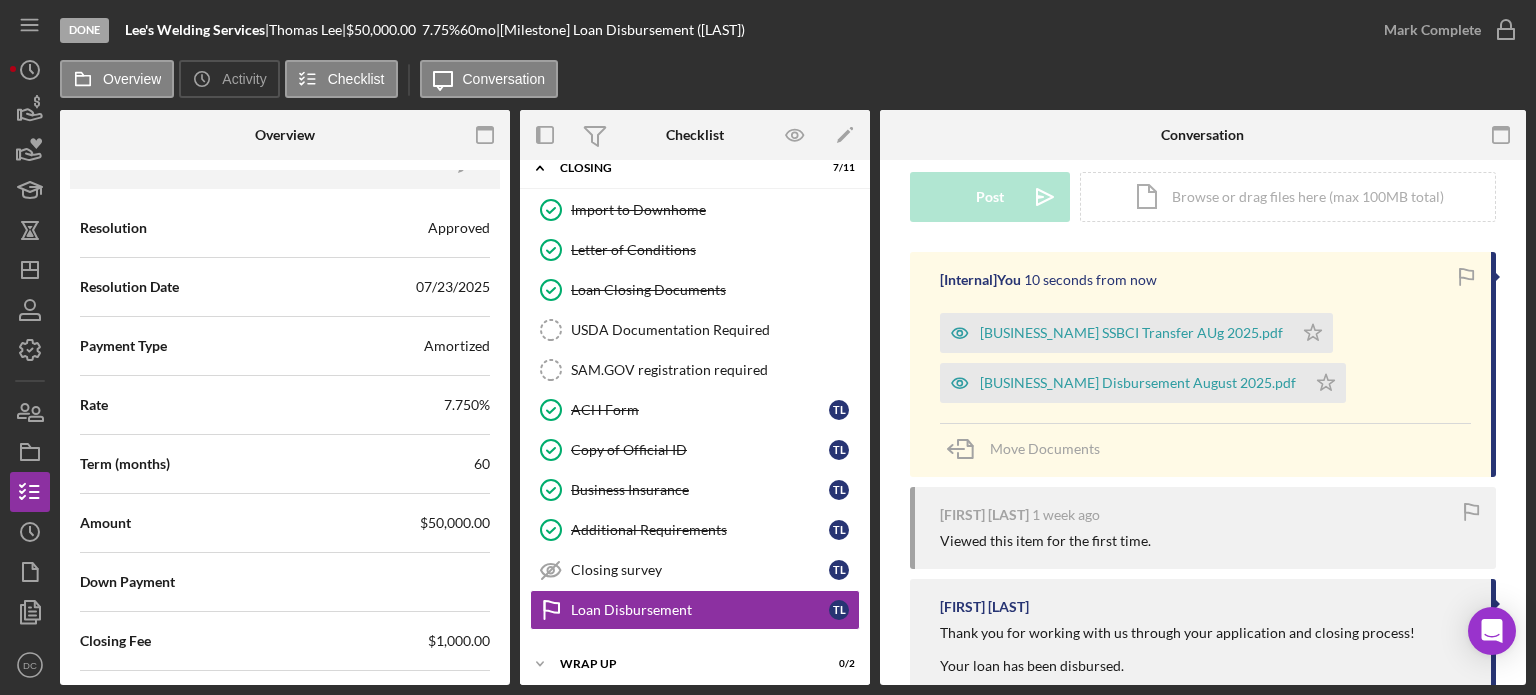scroll, scrollTop: 384, scrollLeft: 0, axis: vertical 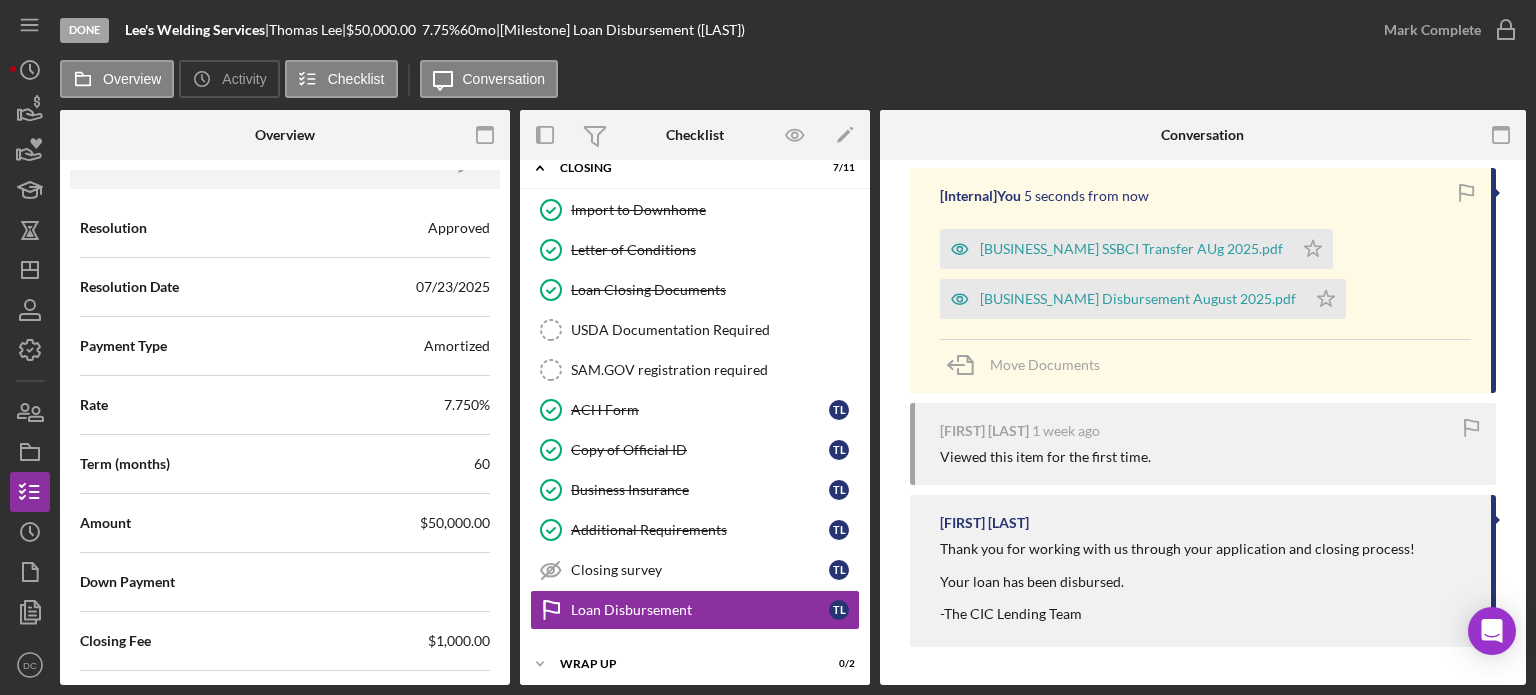 click on "Thank you for working with us through your application and closing process!" at bounding box center [1177, 549] 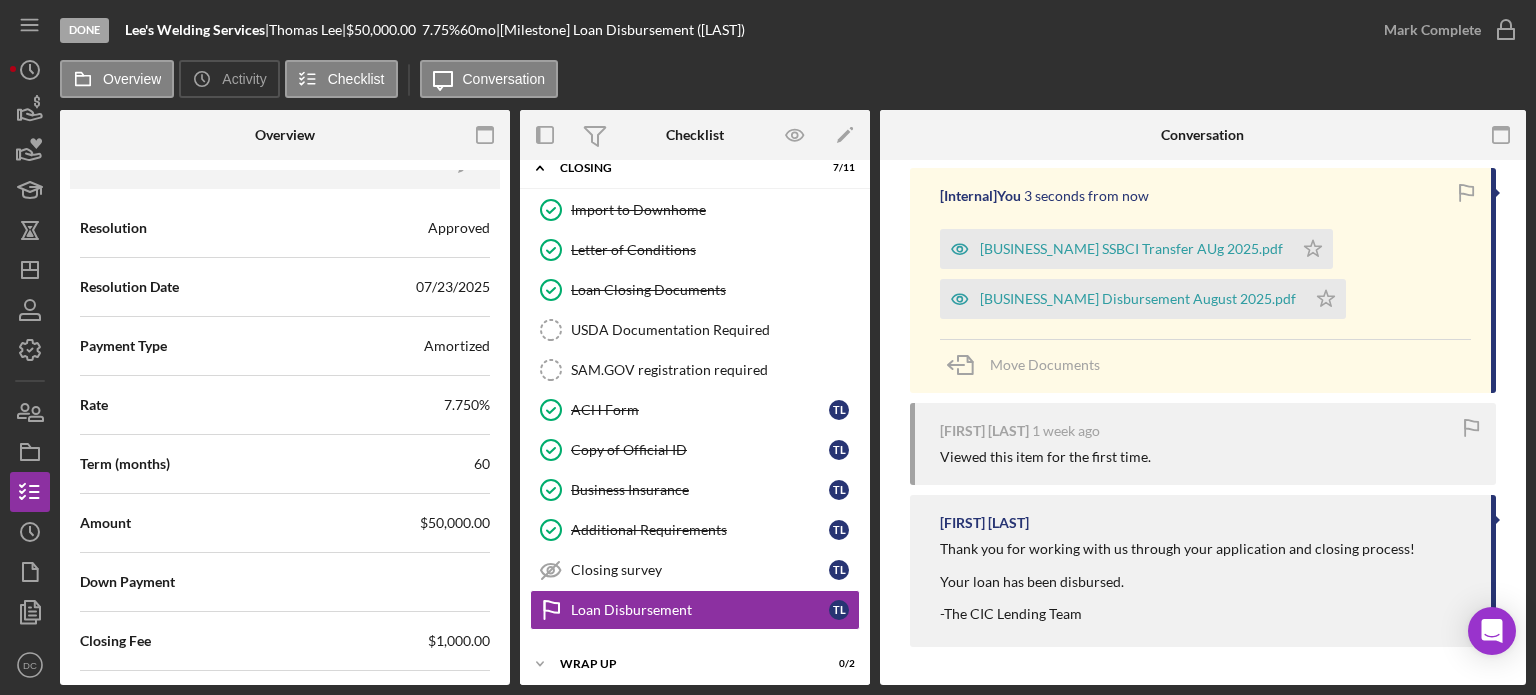 click on "[FIRST] [LAST]
Thank you for working with us through your application and closing process!
Your loan has been disbursed.
-The CIC Lending Team" at bounding box center [1203, 571] 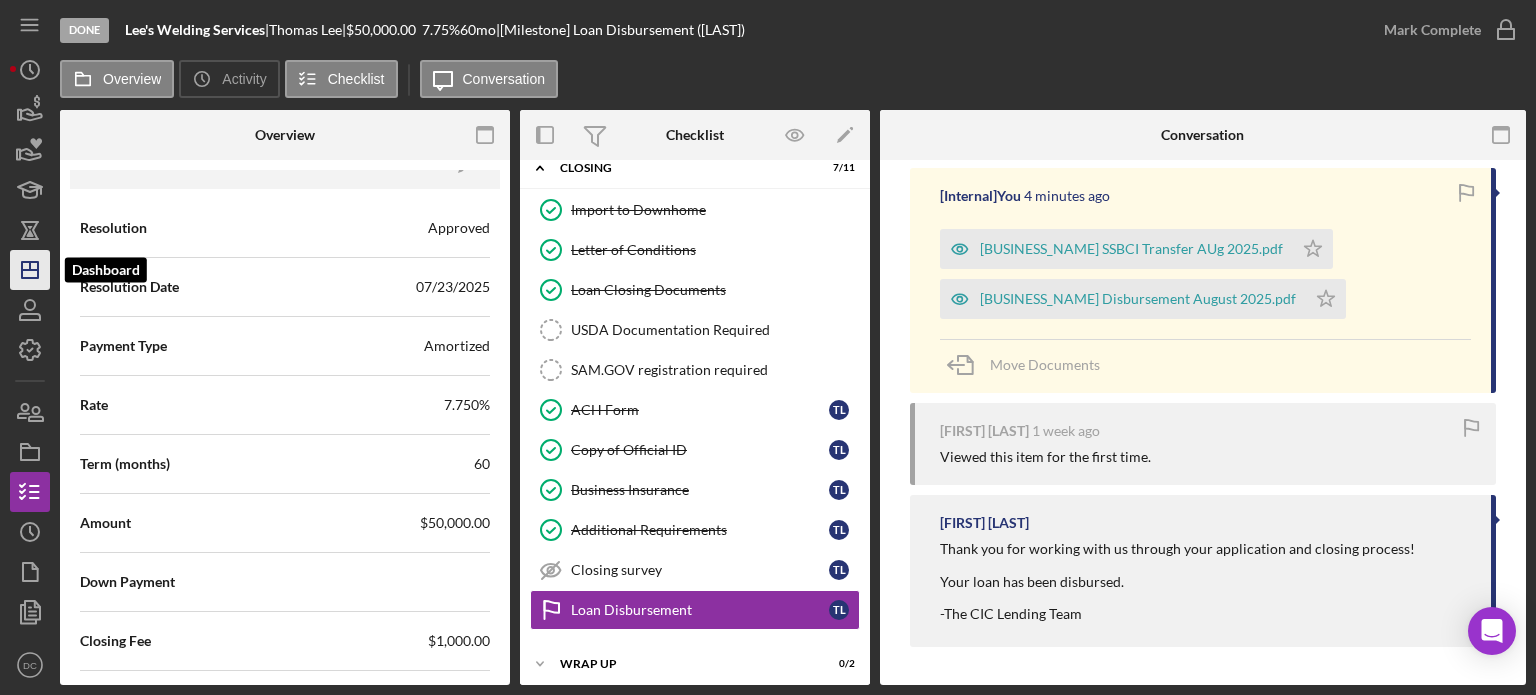 click on "Icon/Dashboard" 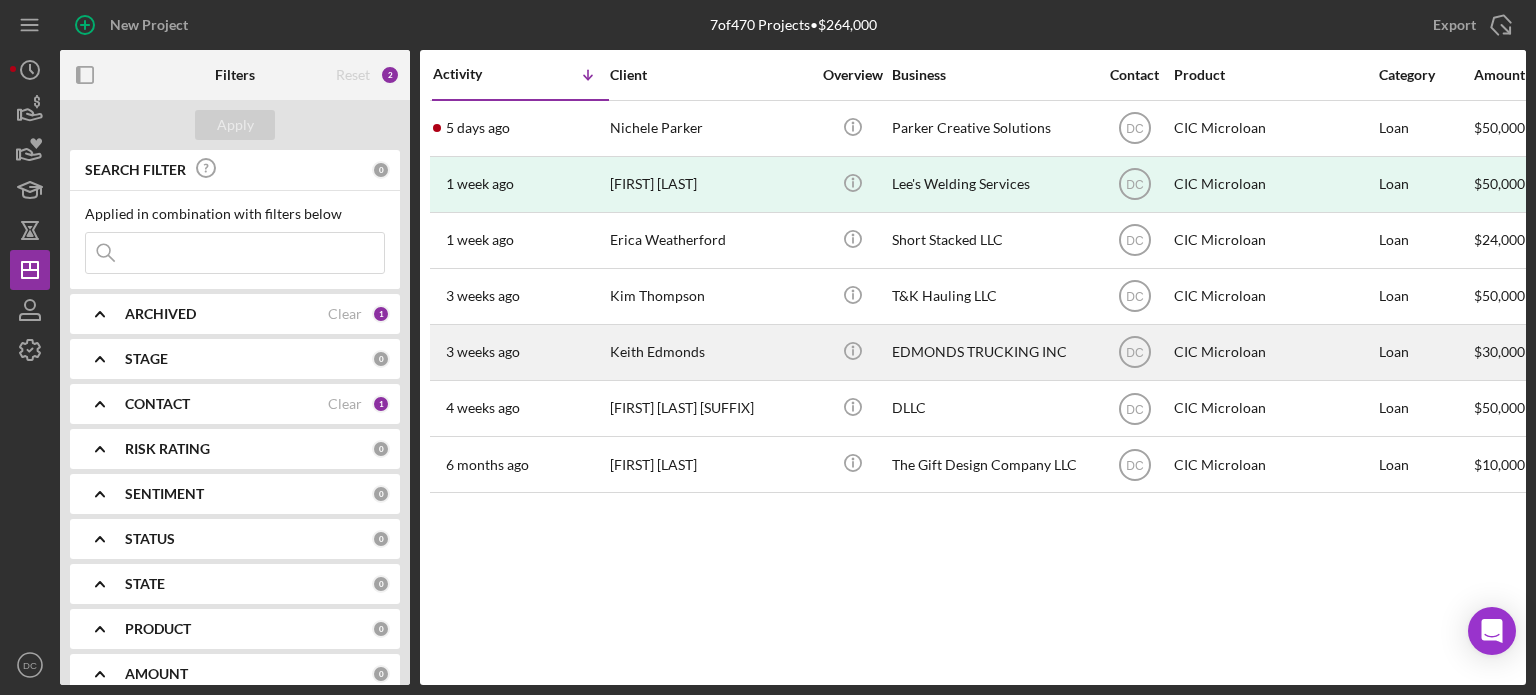 click on "EDMONDS TRUCKING INC" at bounding box center [992, 352] 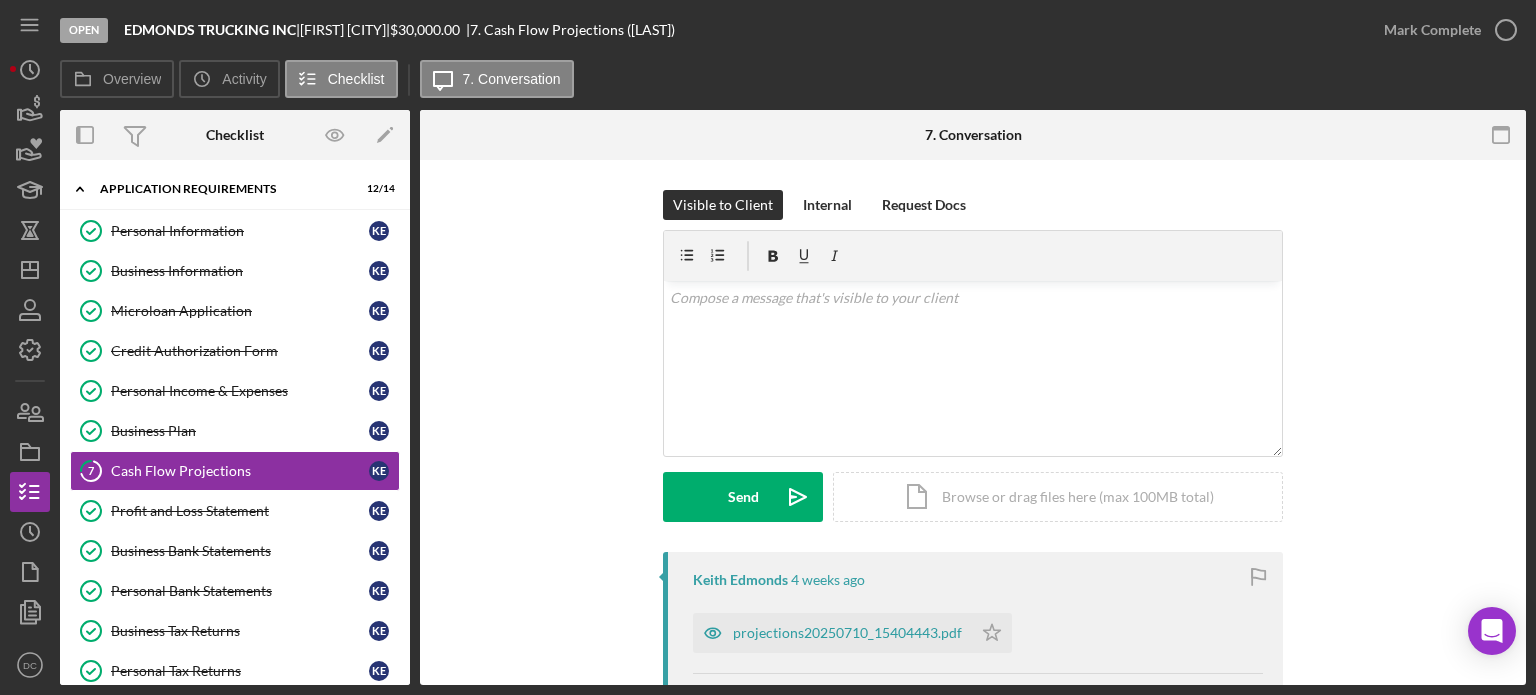 scroll, scrollTop: 45, scrollLeft: 0, axis: vertical 